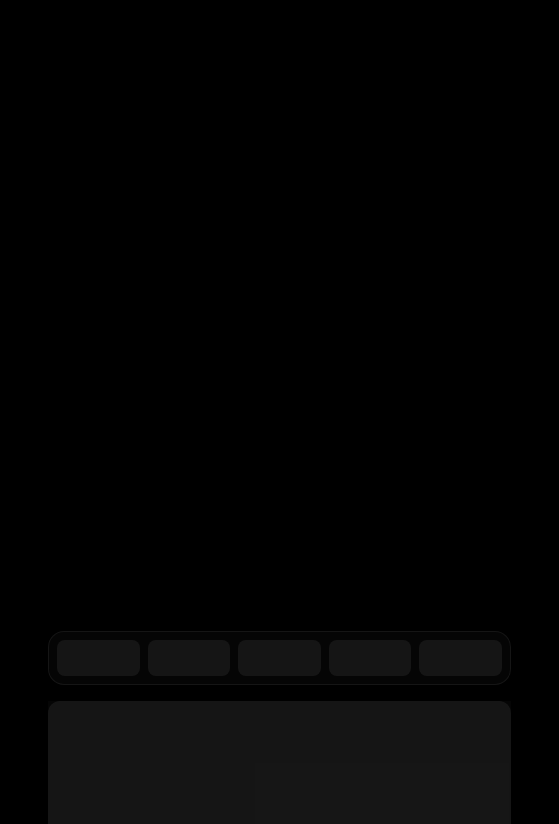 scroll, scrollTop: 0, scrollLeft: 0, axis: both 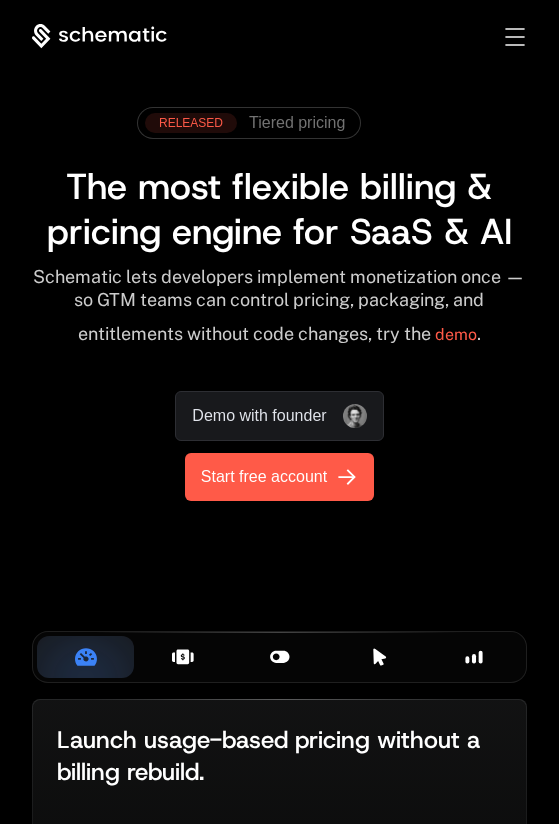 click on "Start free account" at bounding box center (264, 477) 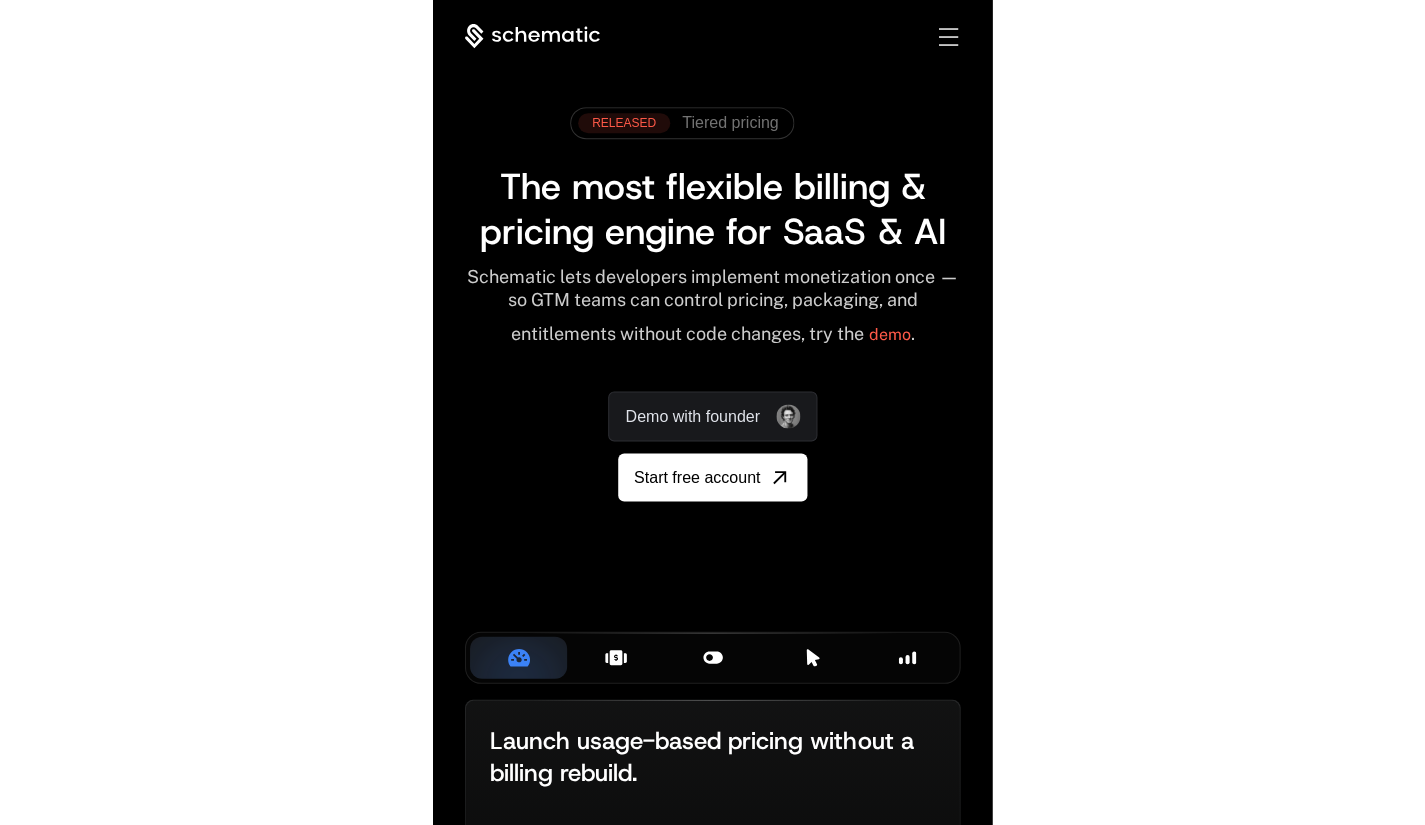 scroll, scrollTop: 0, scrollLeft: 0, axis: both 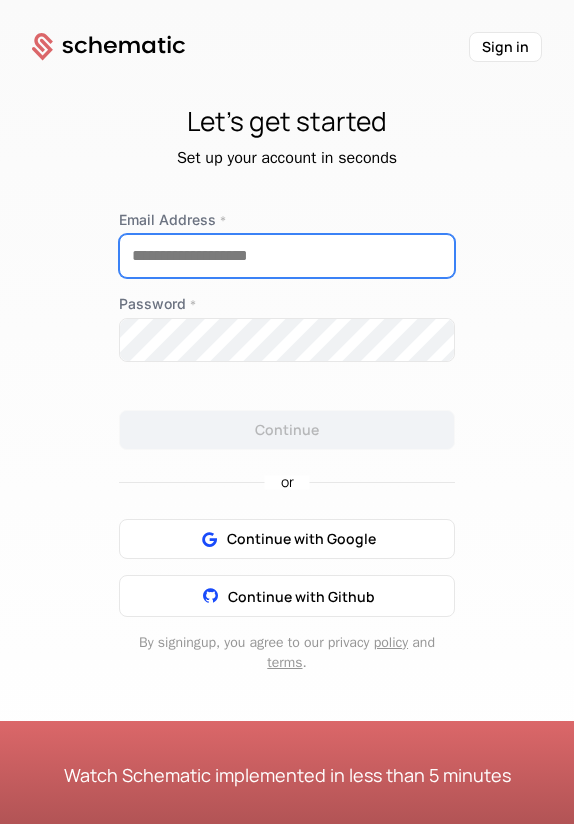 click on "Email Address *" at bounding box center (287, 256) 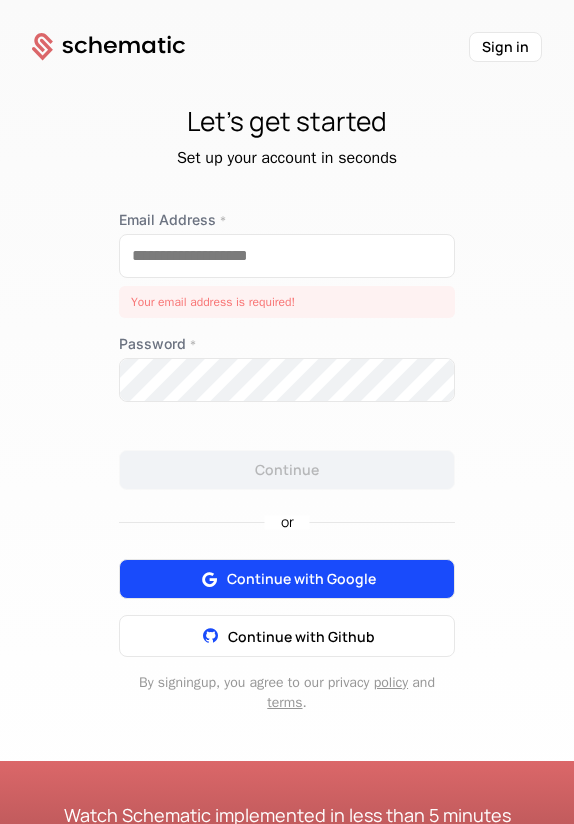 click on "or Continue with Google Continue with Github" at bounding box center (287, 573) 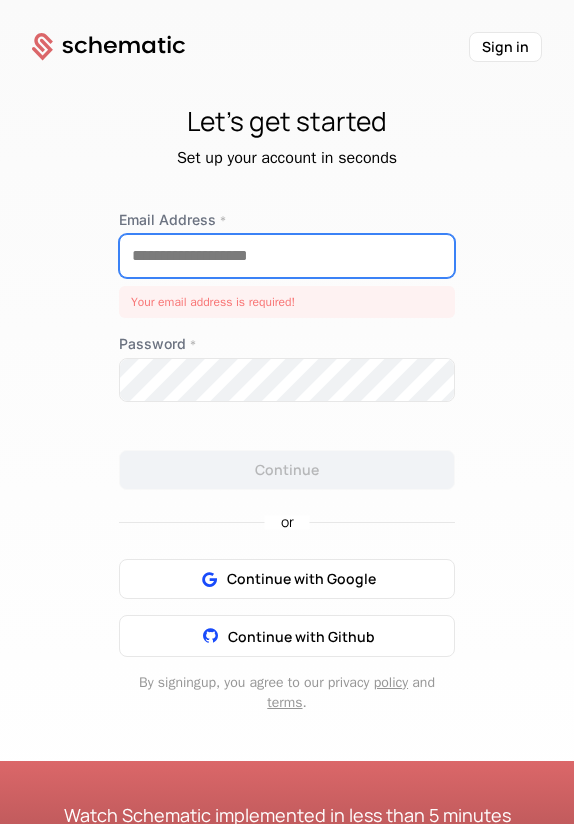 click on "Email Address *" at bounding box center [287, 256] 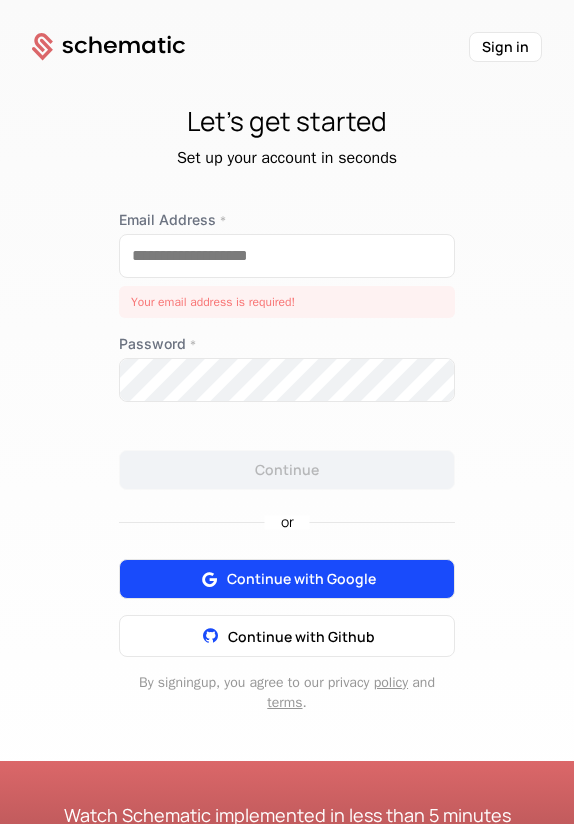 click on "Continue with Google" at bounding box center (301, 579) 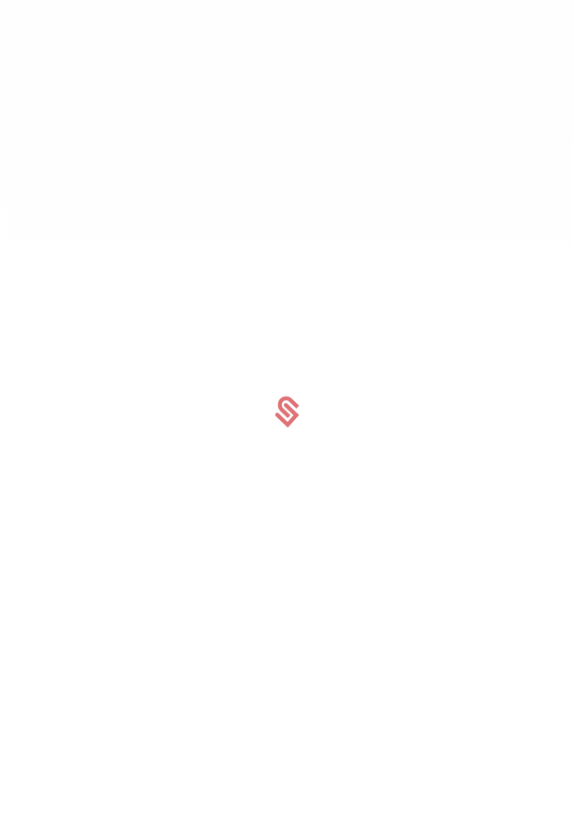 scroll, scrollTop: 0, scrollLeft: 0, axis: both 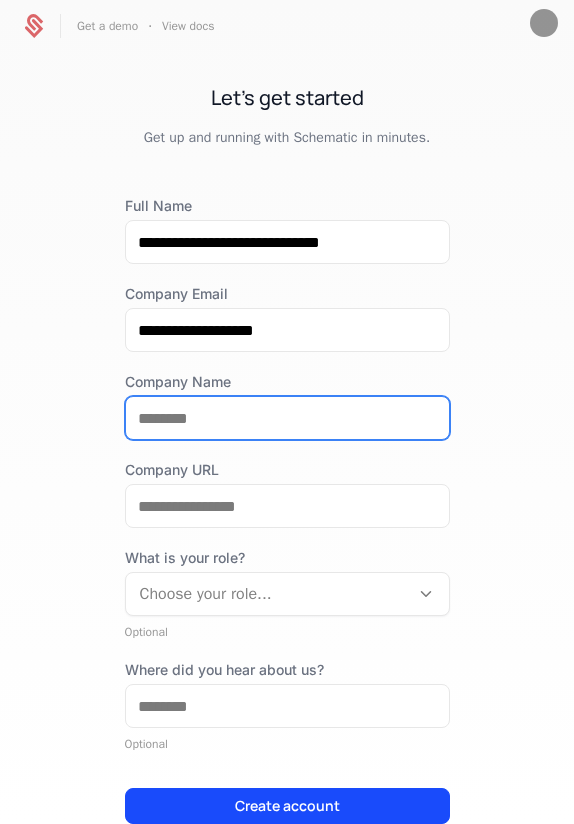 click on "Company Name" at bounding box center (287, 418) 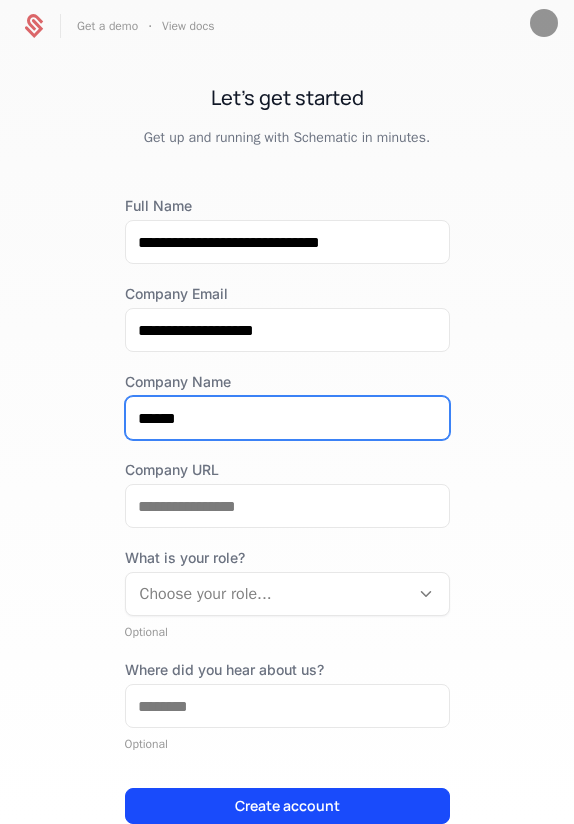 type on "******" 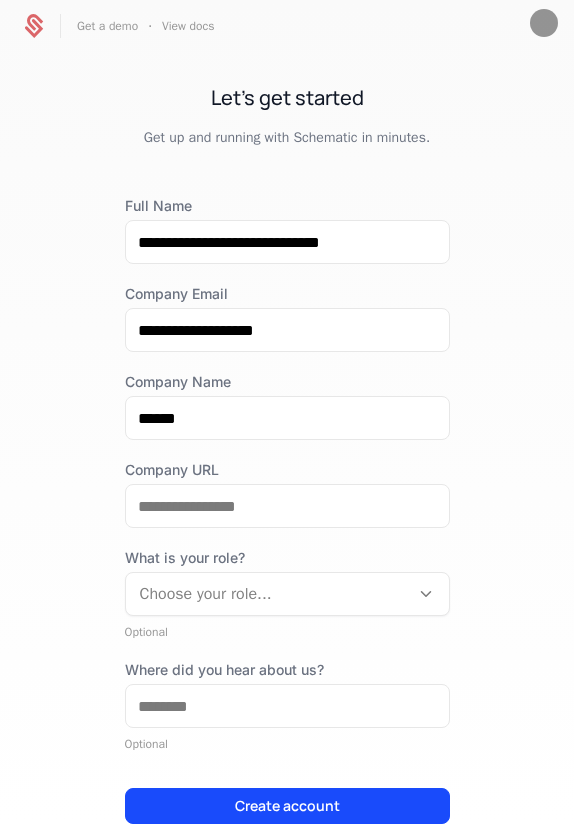 click on "Company URL" at bounding box center (287, 470) 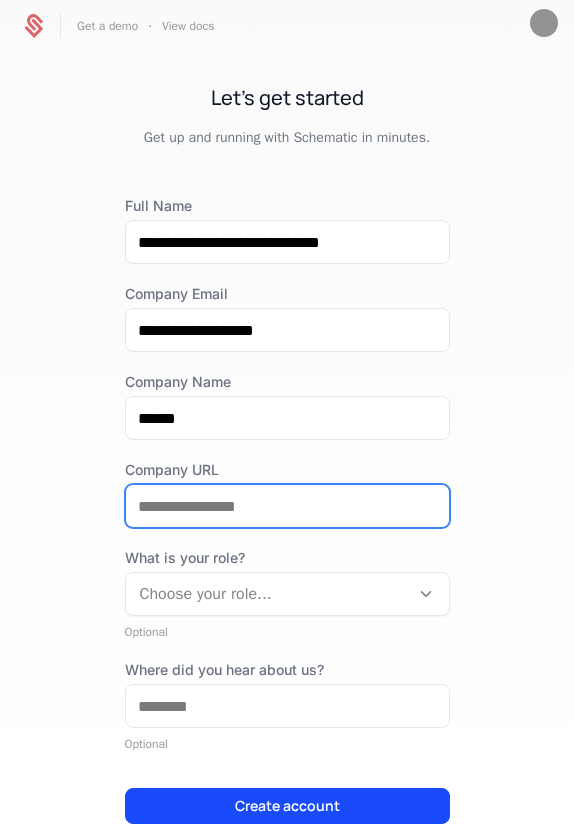click on "Company URL" at bounding box center [287, 506] 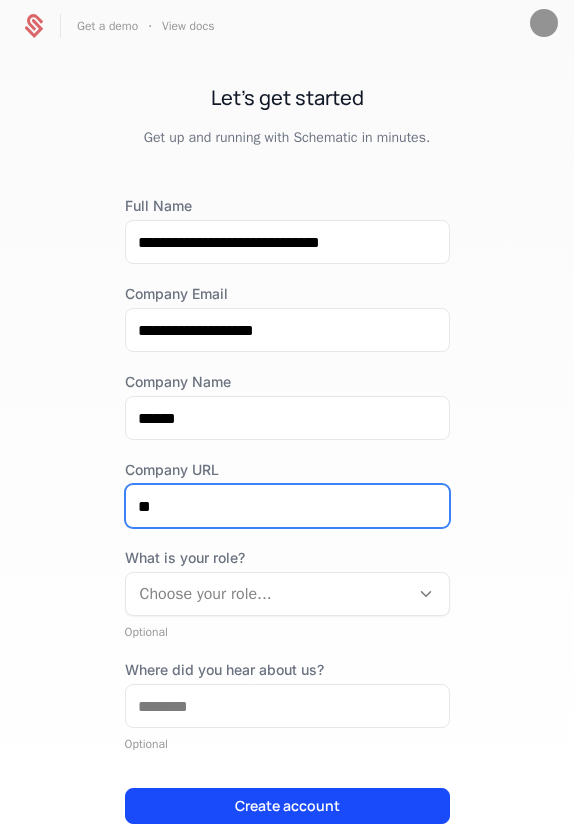 type on "*" 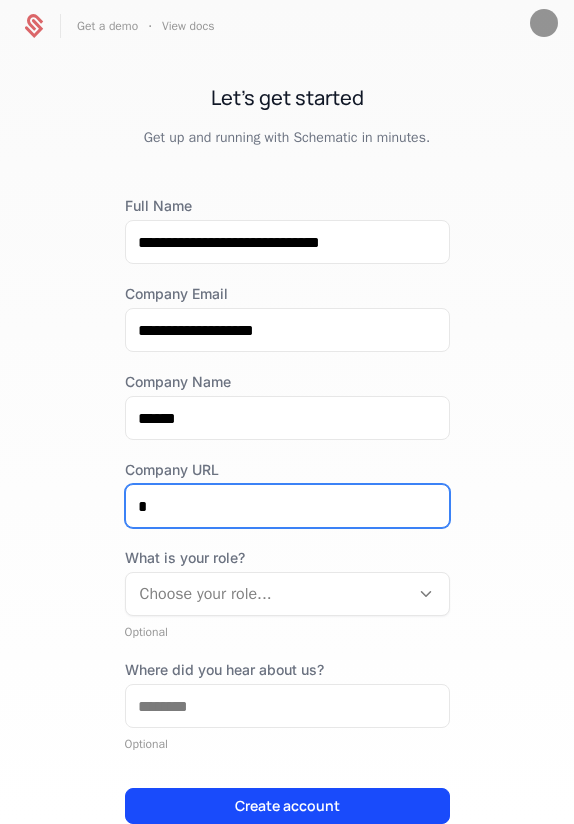 type 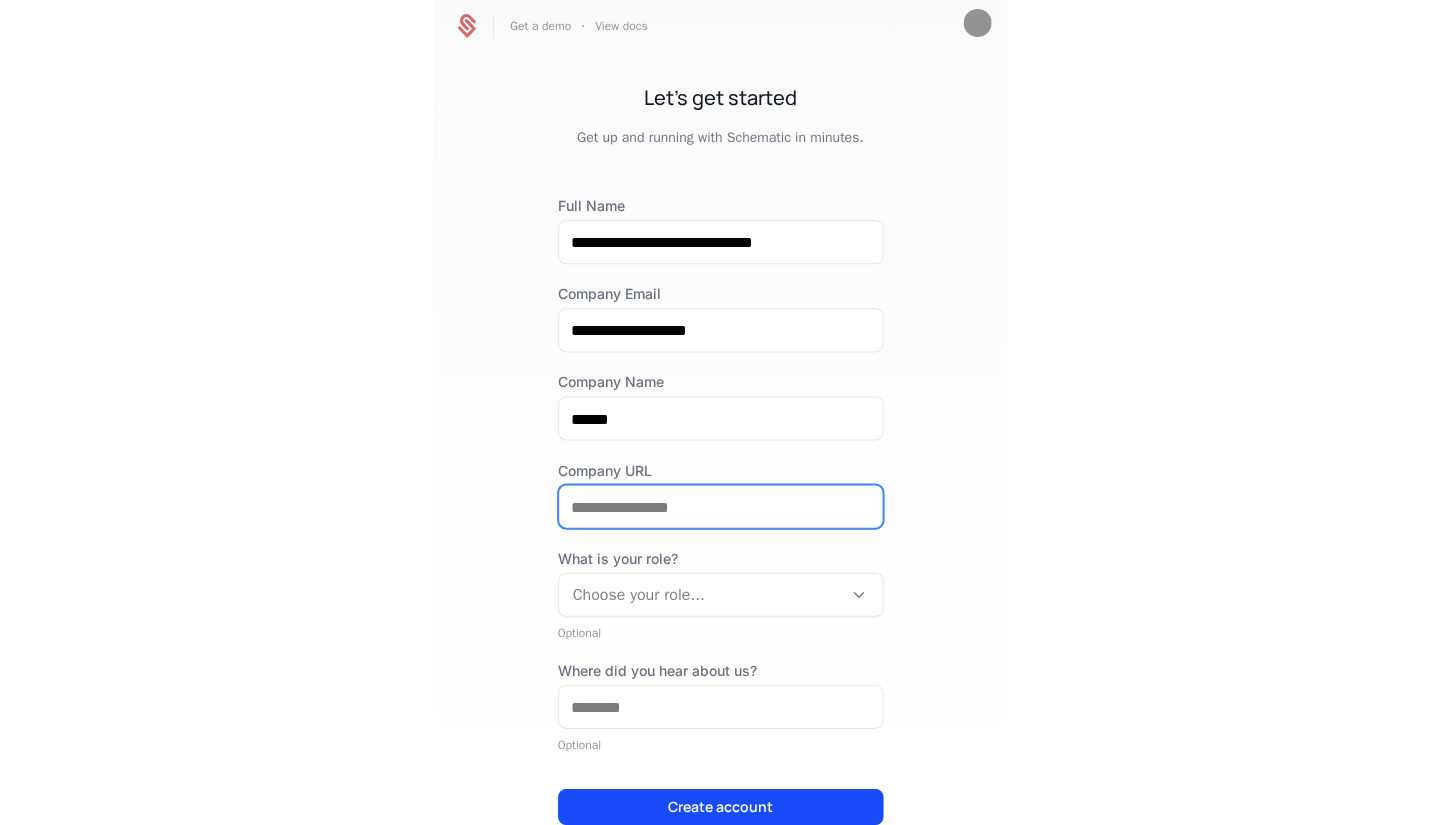 scroll, scrollTop: 90, scrollLeft: 0, axis: vertical 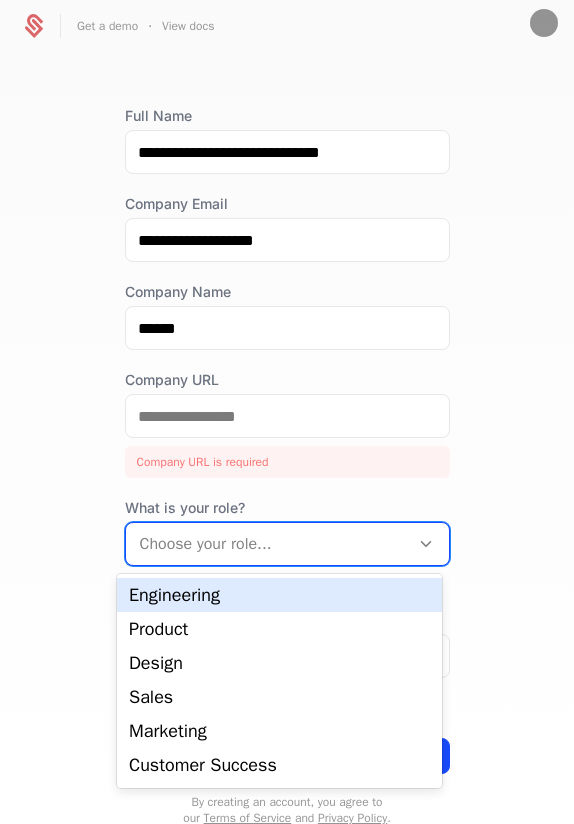 click on "**********" at bounding box center [287, 466] 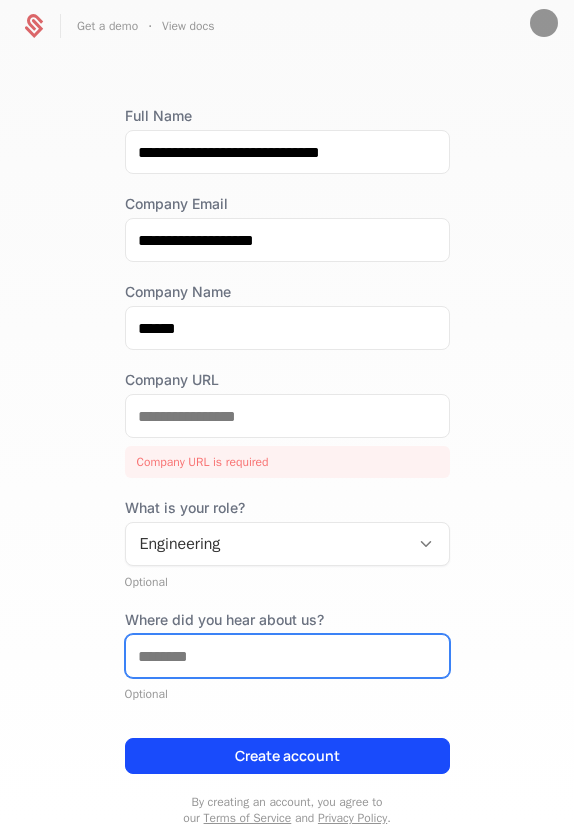 click on "Where did you hear about us?" at bounding box center [287, 656] 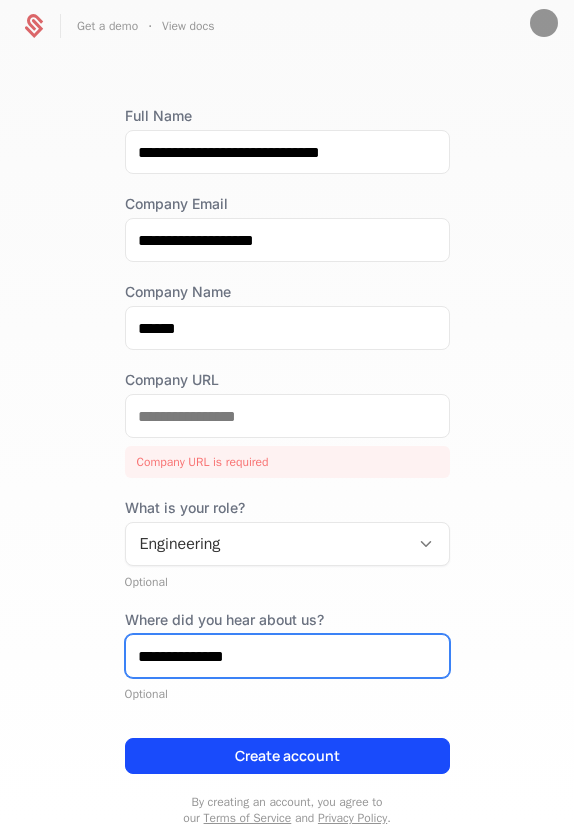 type on "**********" 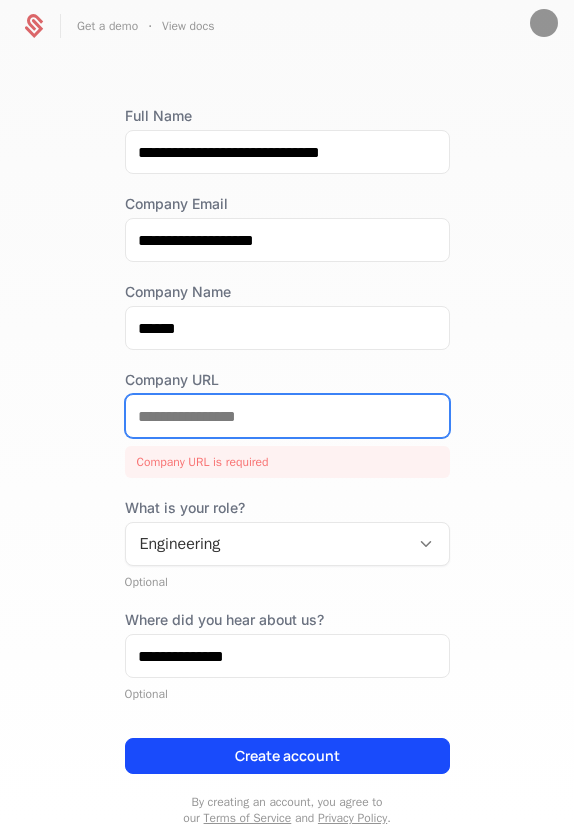 click on "Company URL" at bounding box center (287, 416) 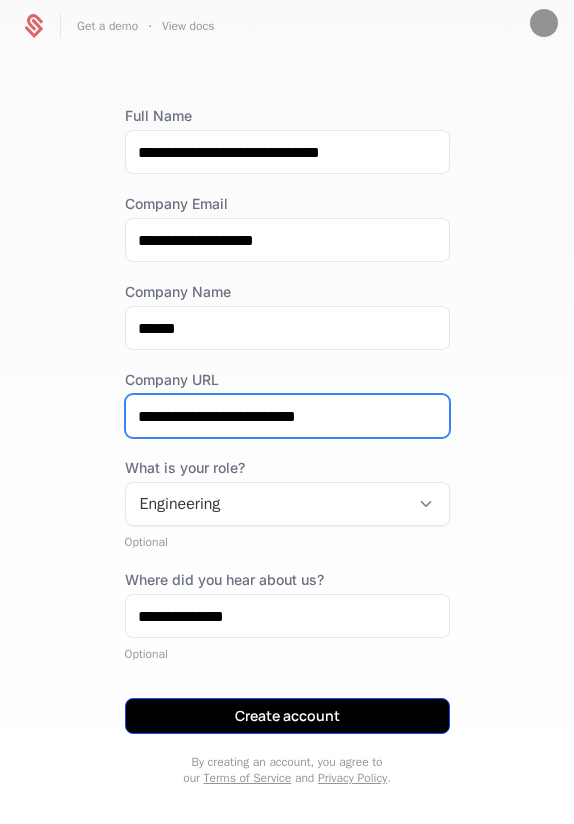 type on "**********" 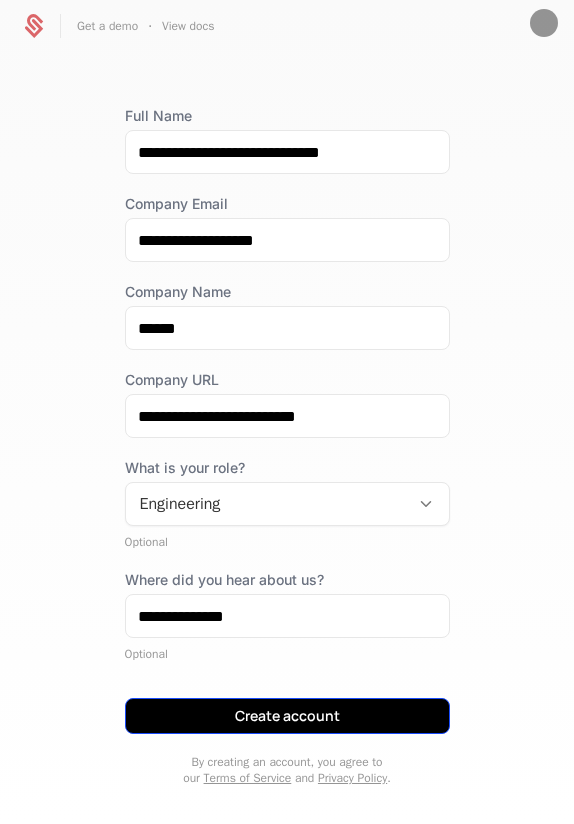 click on "Create account" at bounding box center (287, 716) 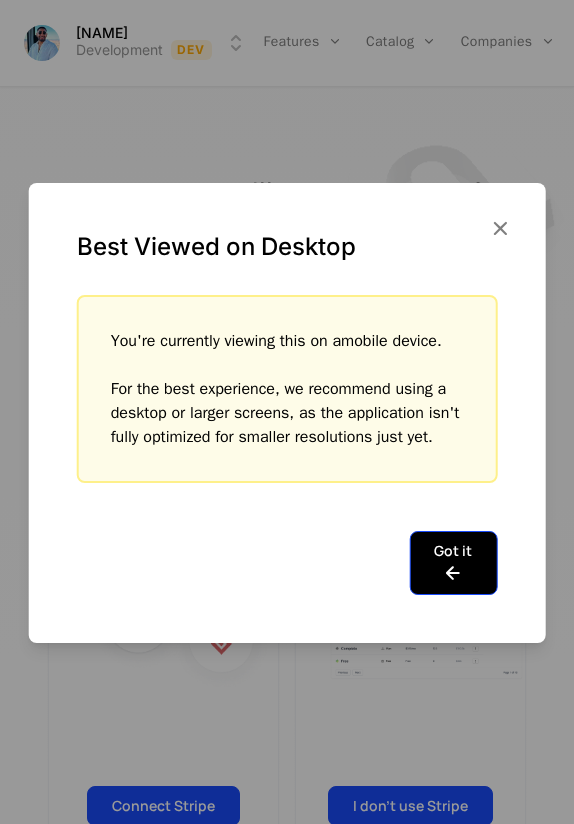 click on "Got it" at bounding box center (453, 563) 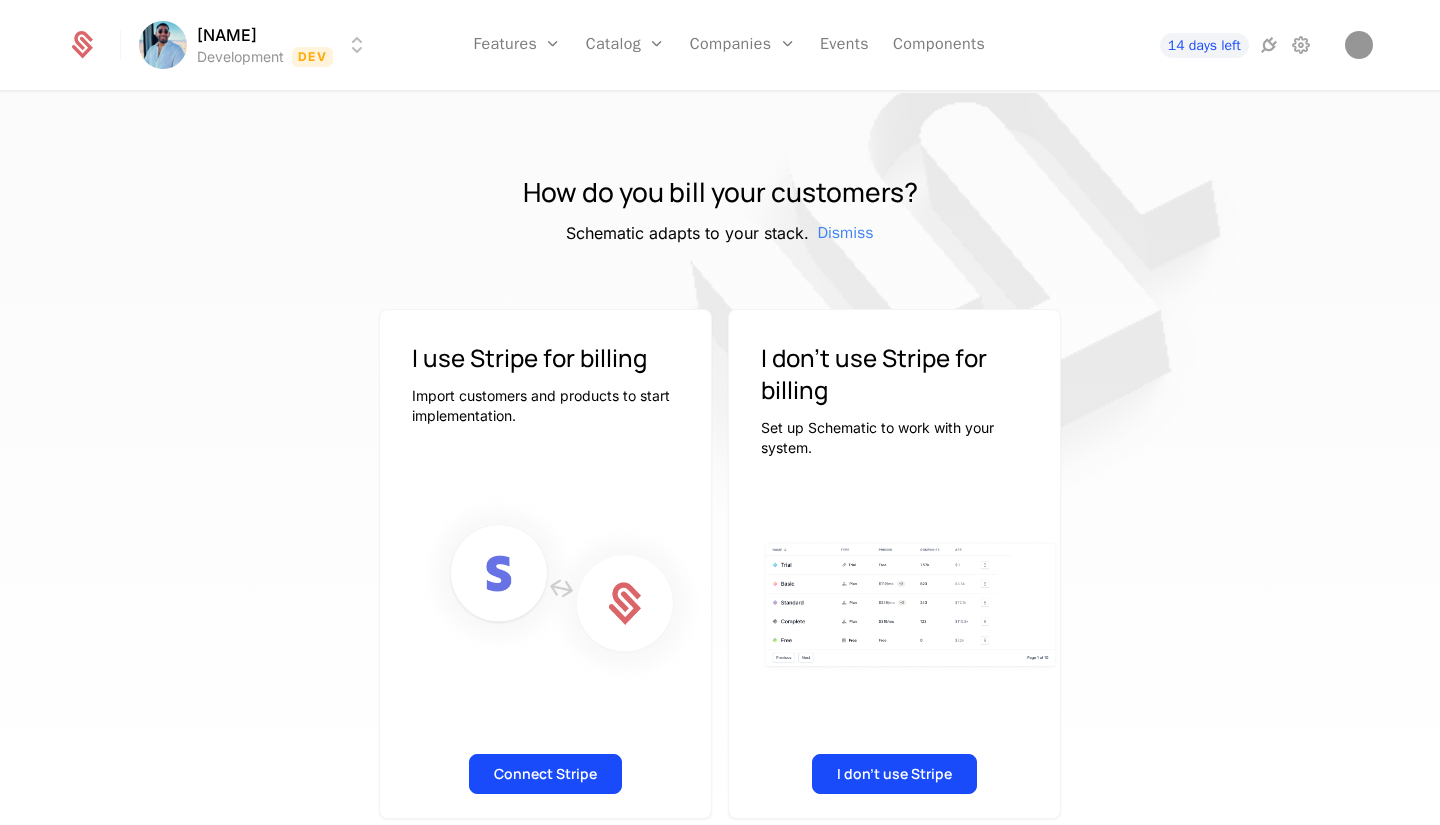 scroll, scrollTop: 44, scrollLeft: 0, axis: vertical 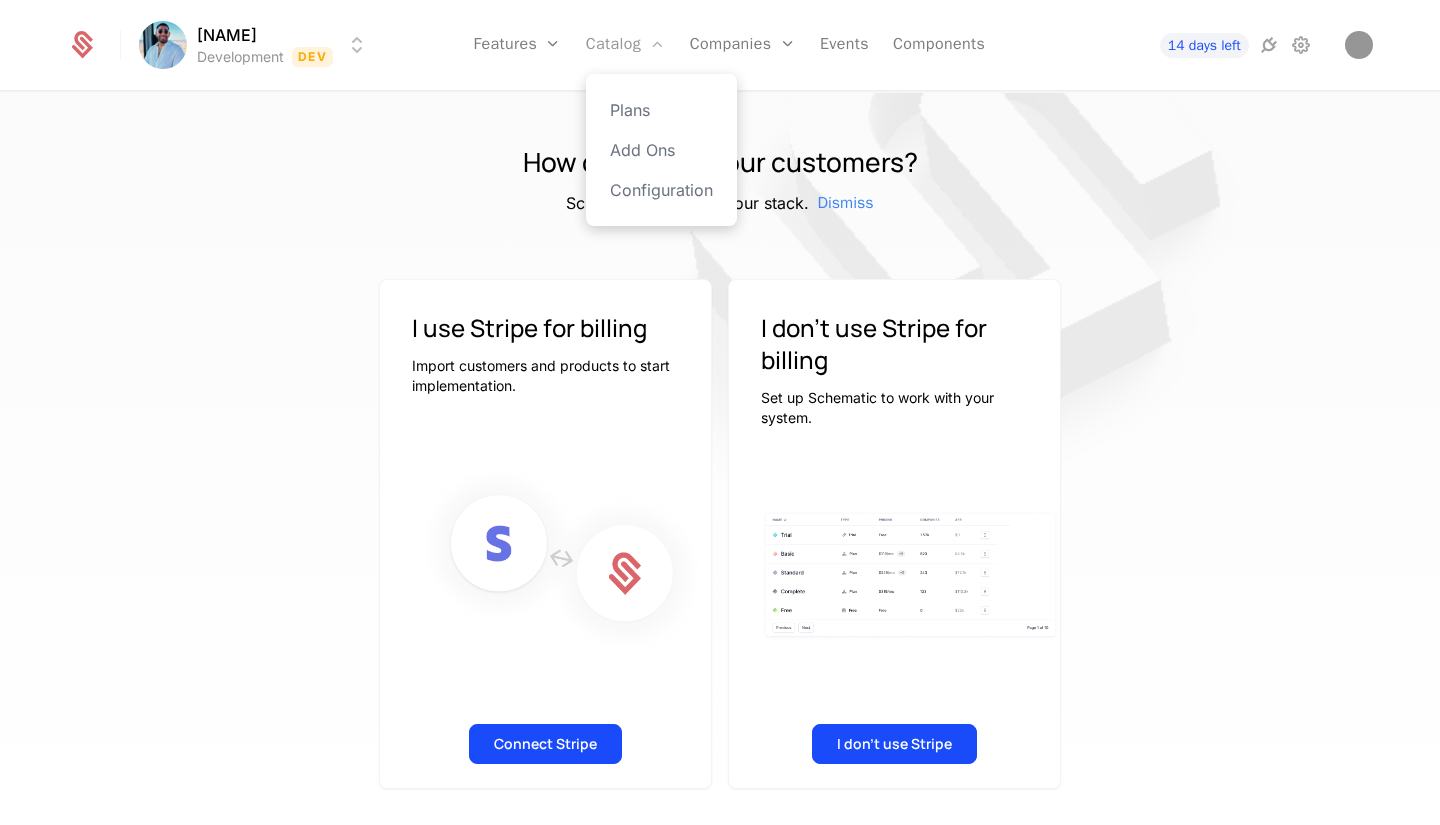 click on "Catalog" at bounding box center (626, 45) 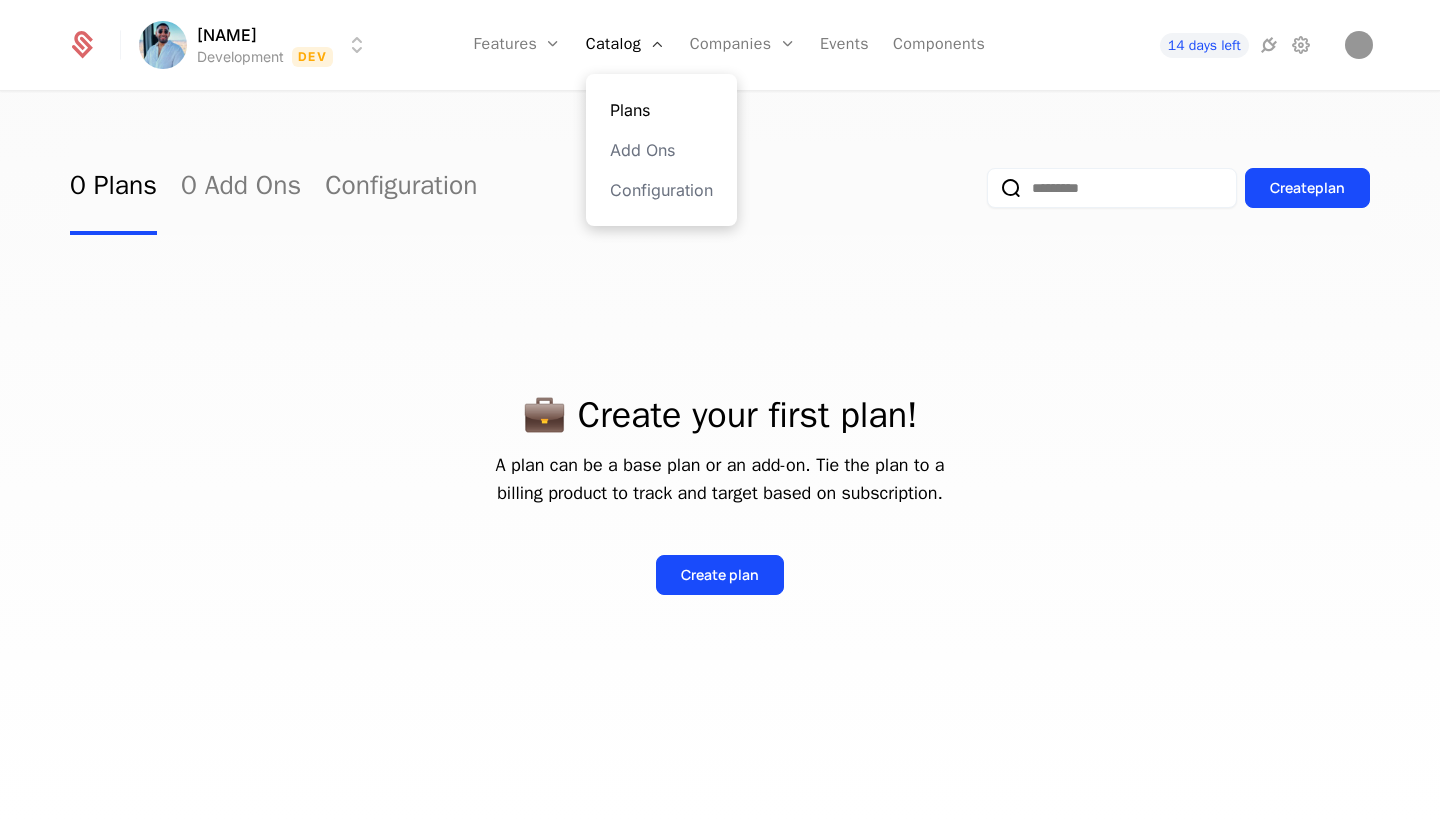 click on "Plans" at bounding box center [661, 110] 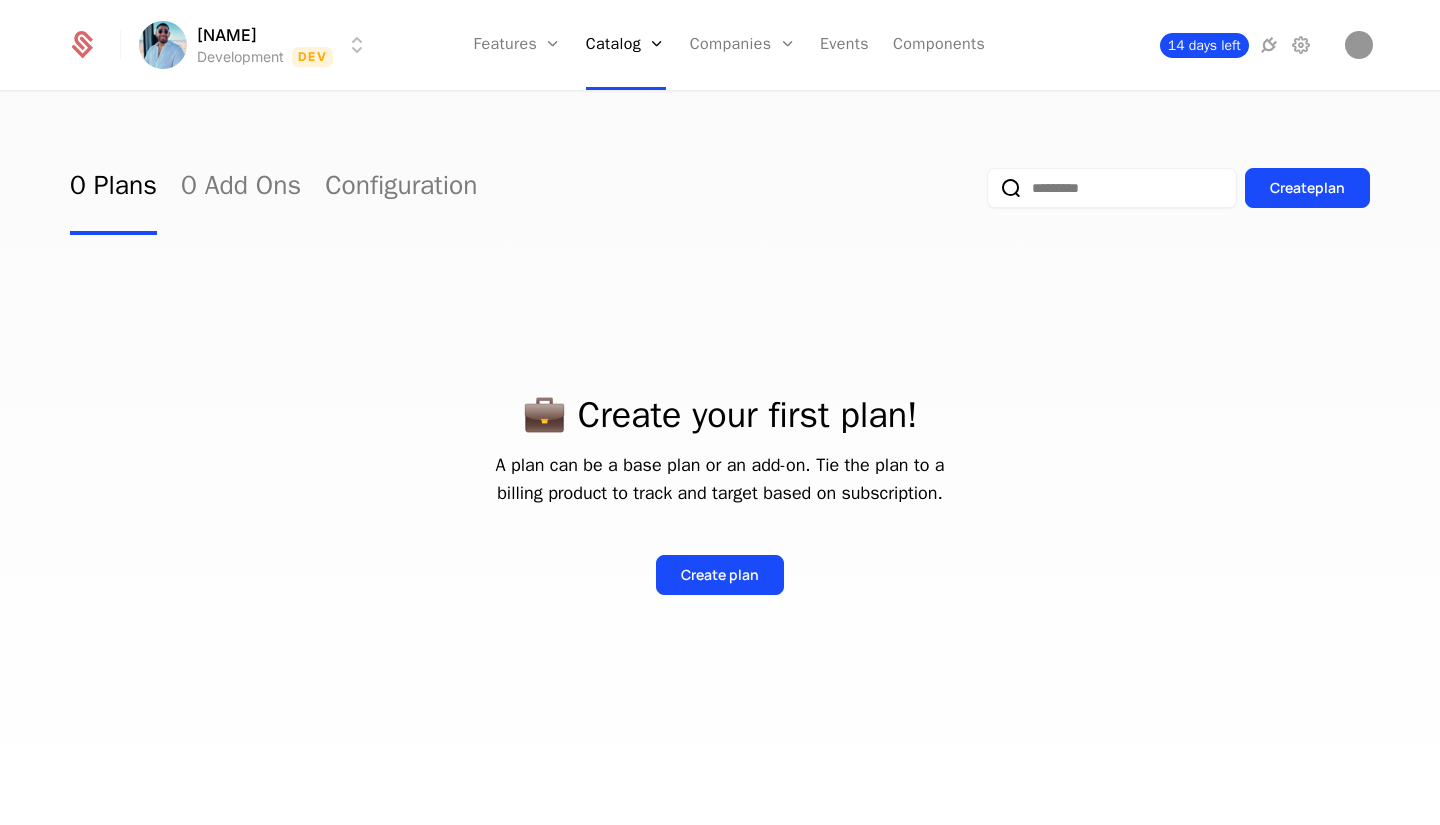 click on "14 days left" at bounding box center (1204, 45) 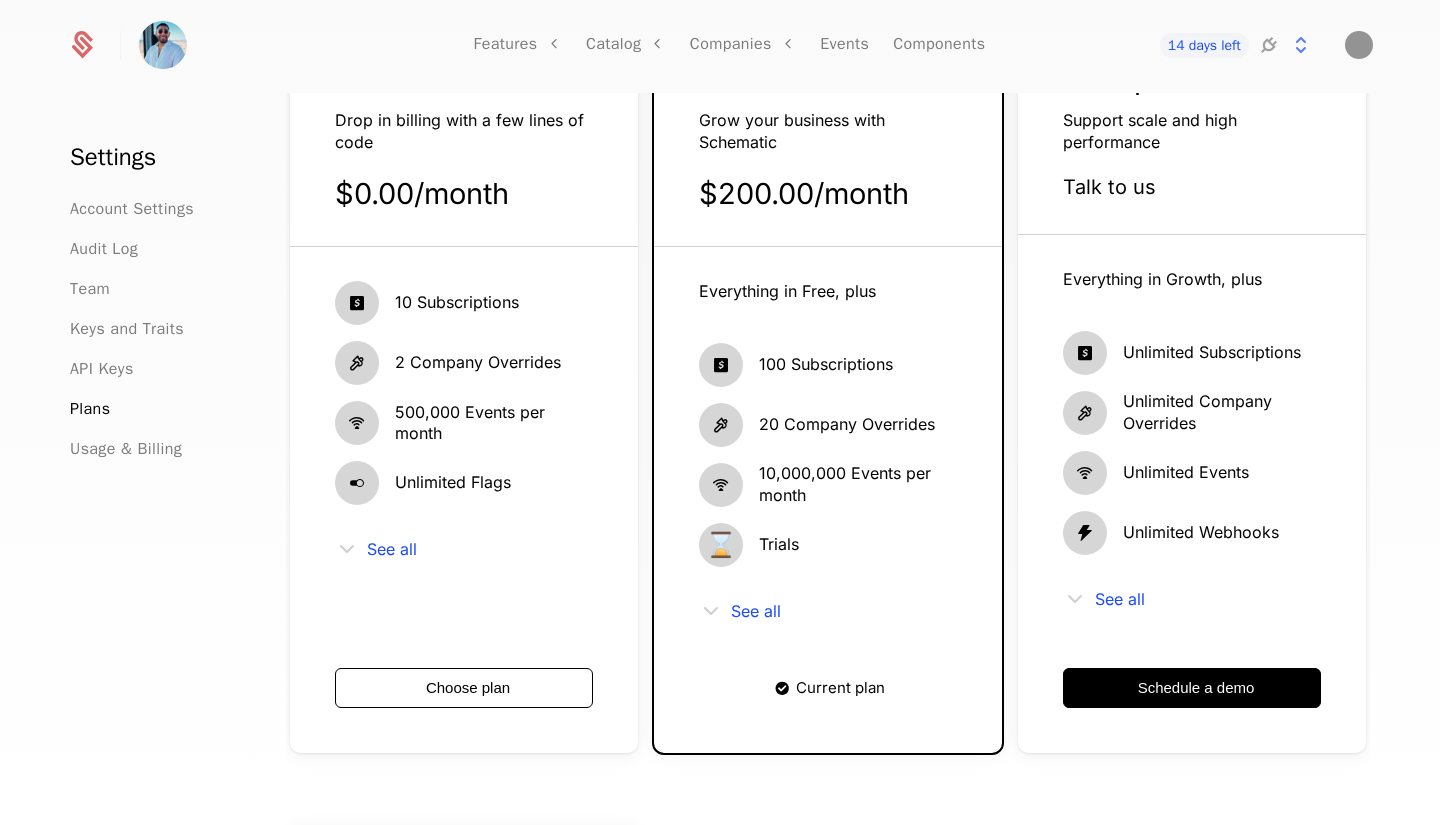 scroll, scrollTop: 190, scrollLeft: 0, axis: vertical 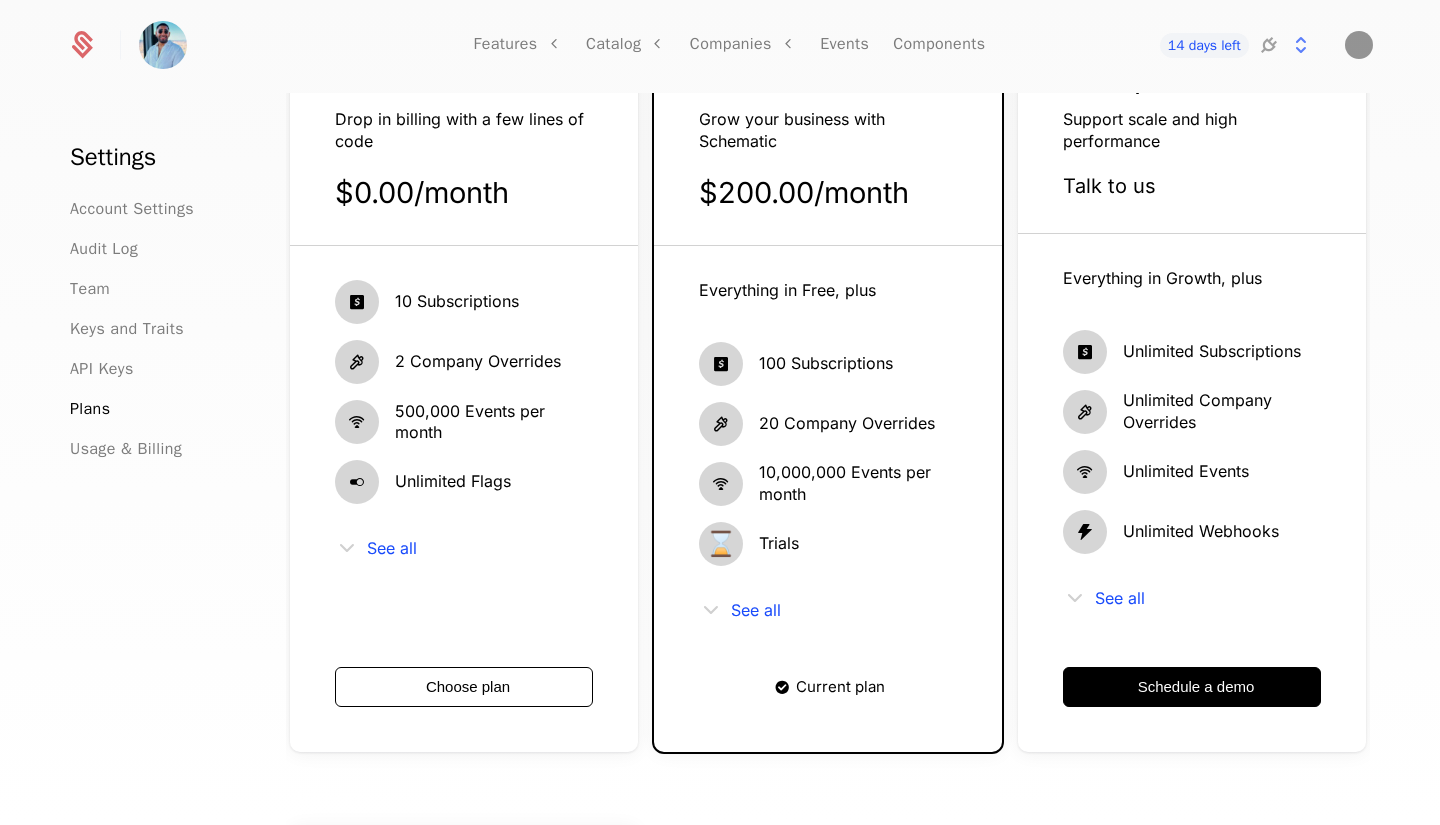 click on "10   Subscriptions 2   Company Overrides 500,000   Events   per   month Unlimited Flags See all" at bounding box center (464, 451) 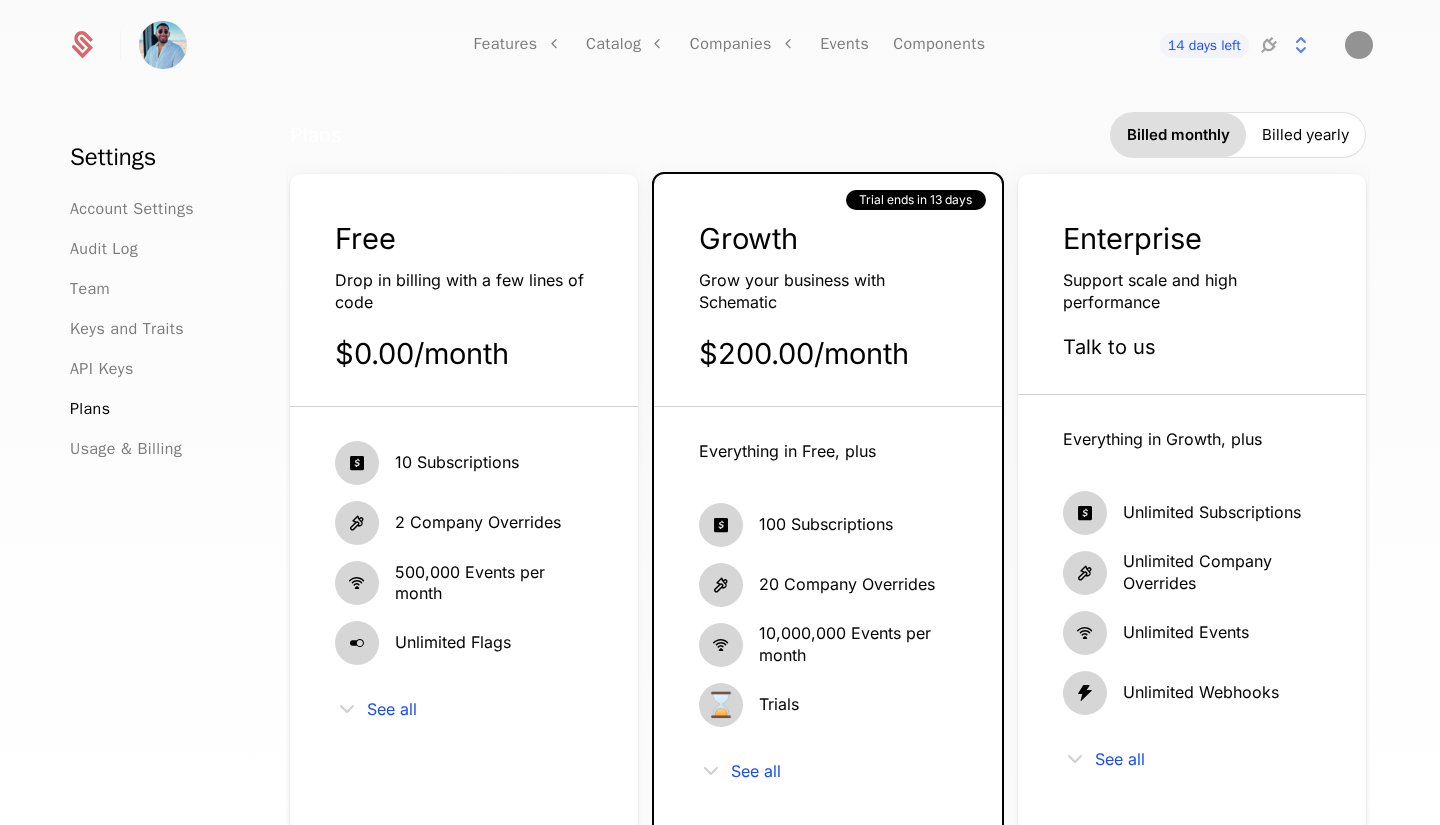 scroll, scrollTop: 29, scrollLeft: 0, axis: vertical 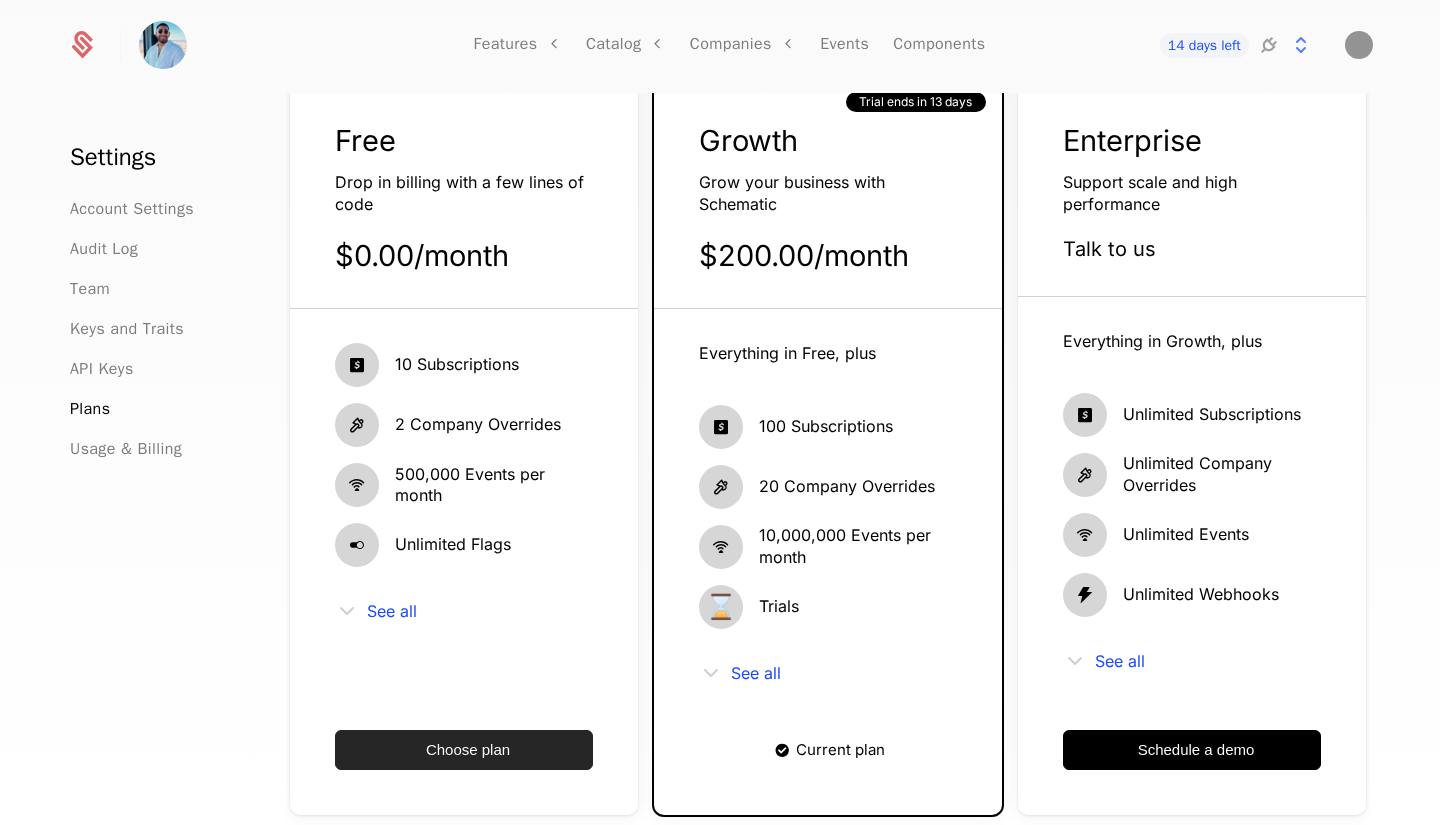 click on "Choose plan" at bounding box center (464, 750) 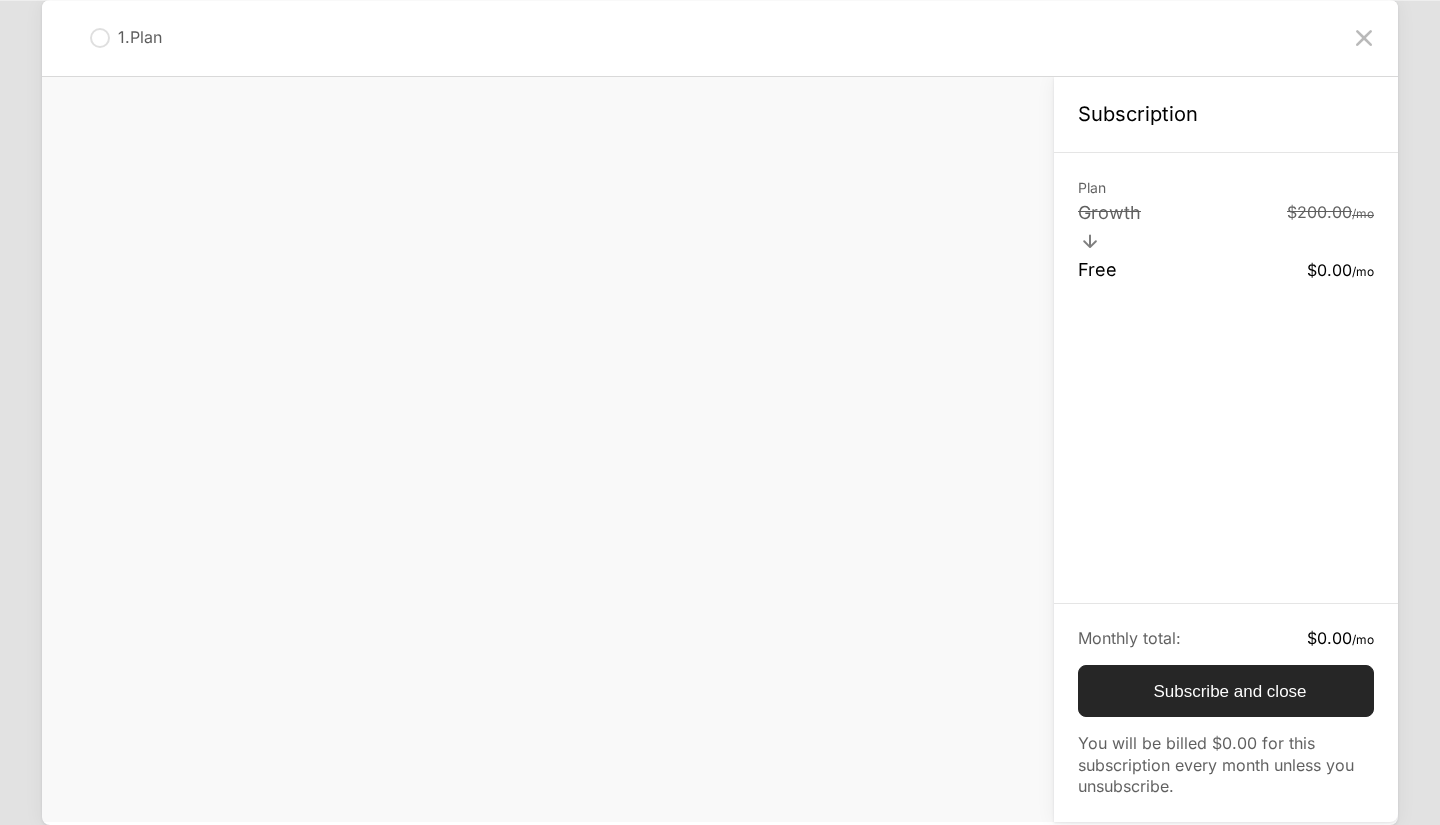 click on "Subscribe and close" at bounding box center [1226, 691] 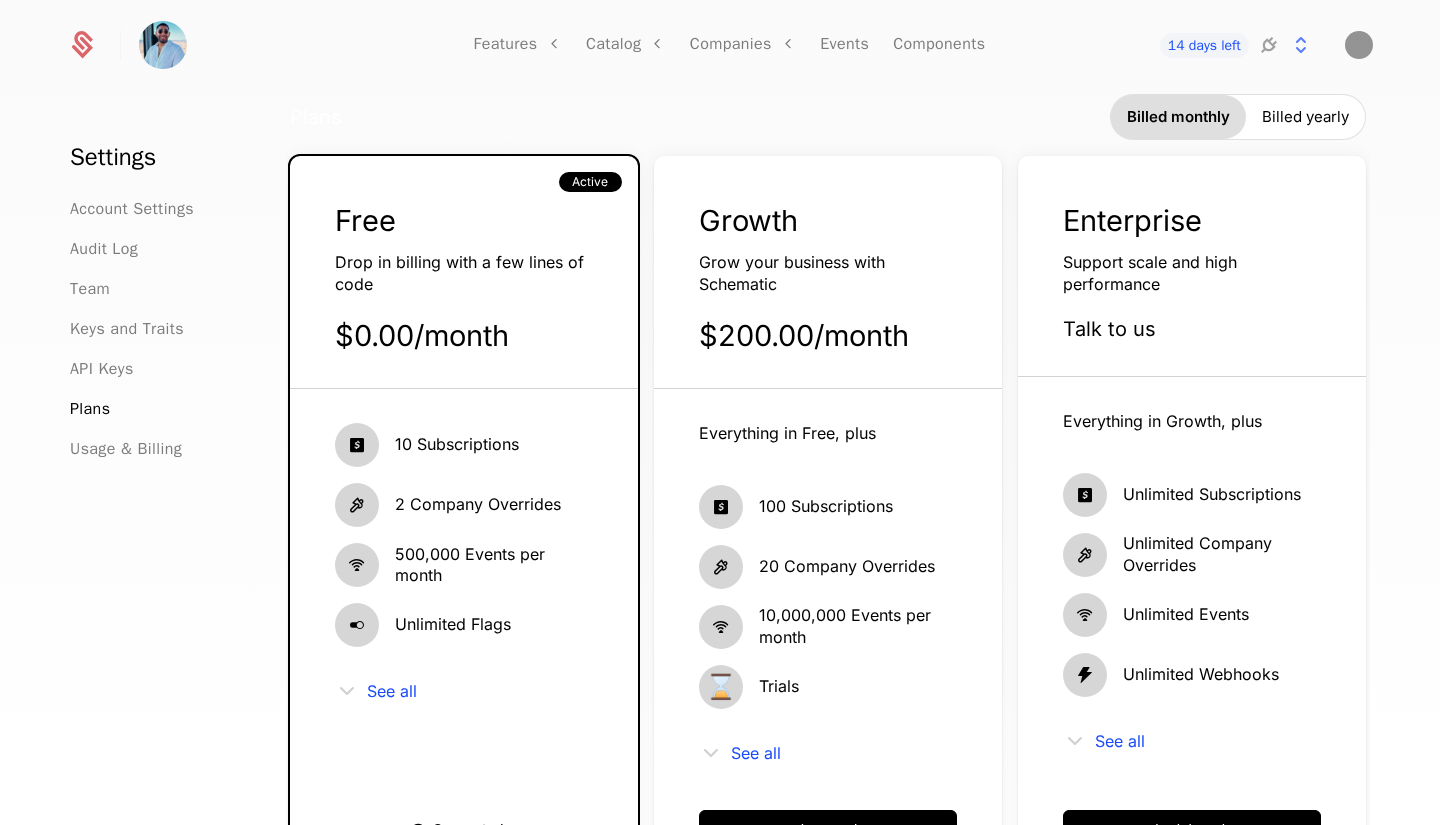scroll, scrollTop: 127, scrollLeft: 0, axis: vertical 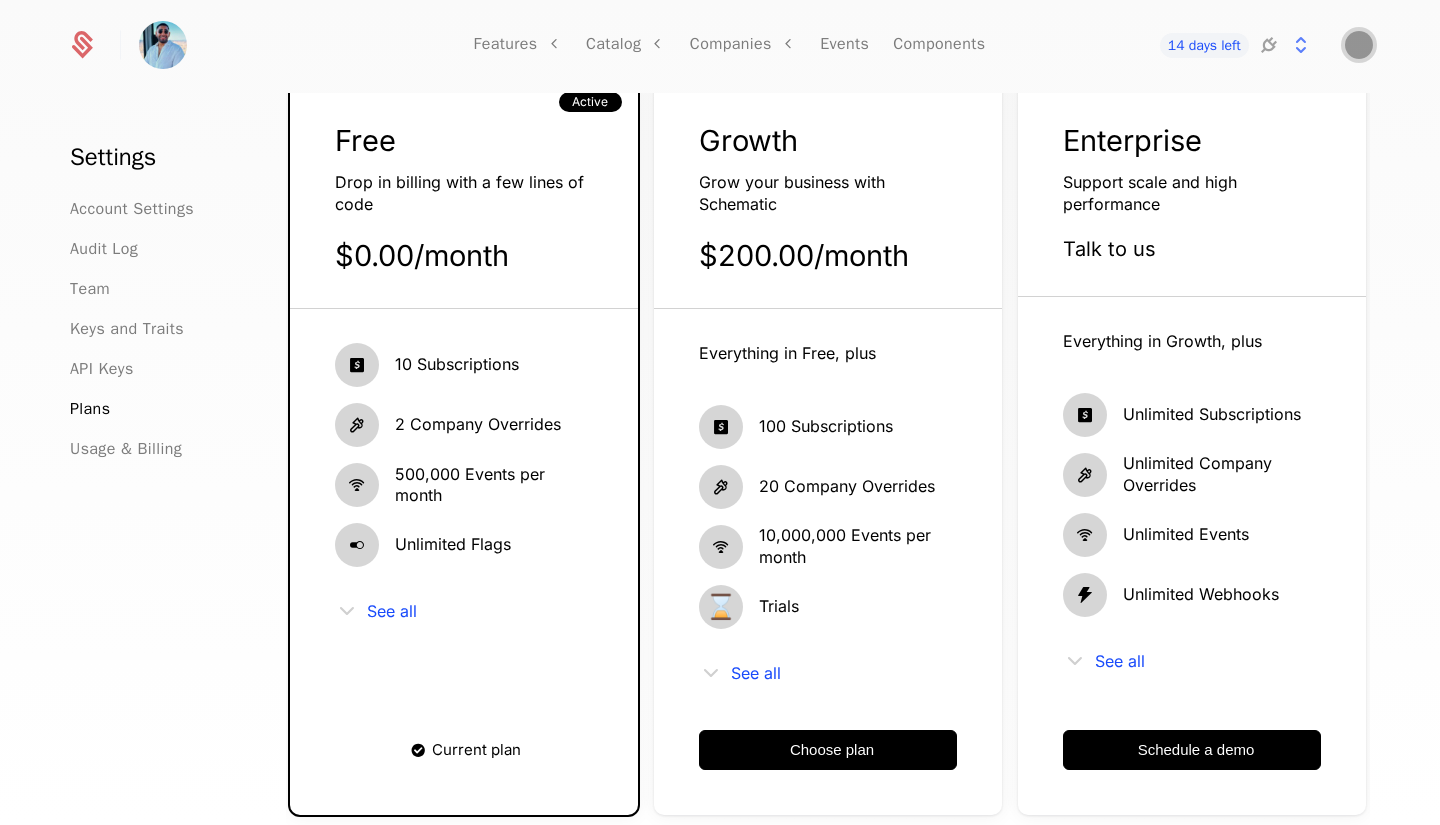 click at bounding box center (1359, 45) 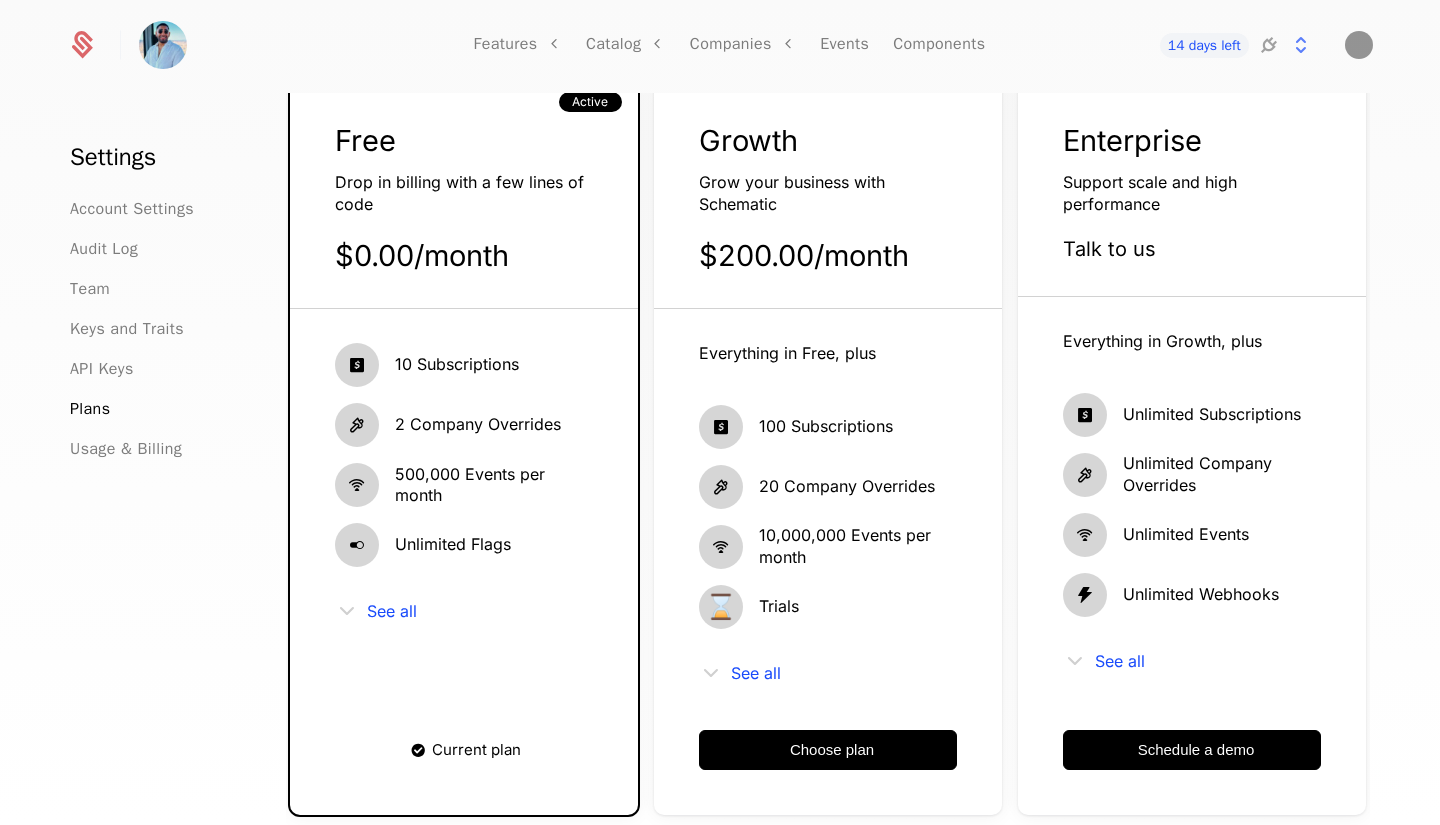 click on "Features Features Flags Catalog Plans Add Ons Configuration Companies Companies Users Events Components" at bounding box center (729, 45) 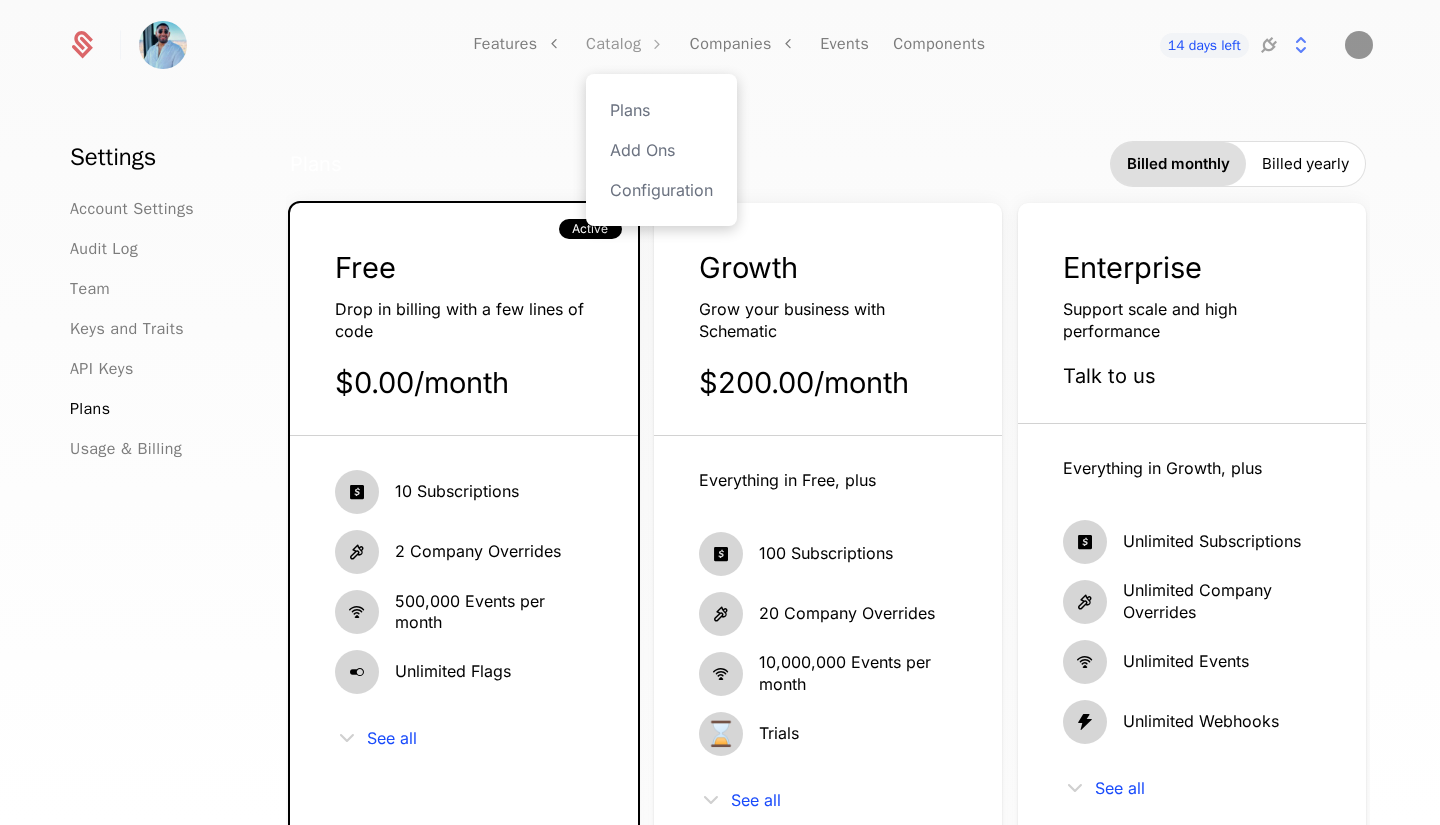 click on "Catalog" at bounding box center [626, 45] 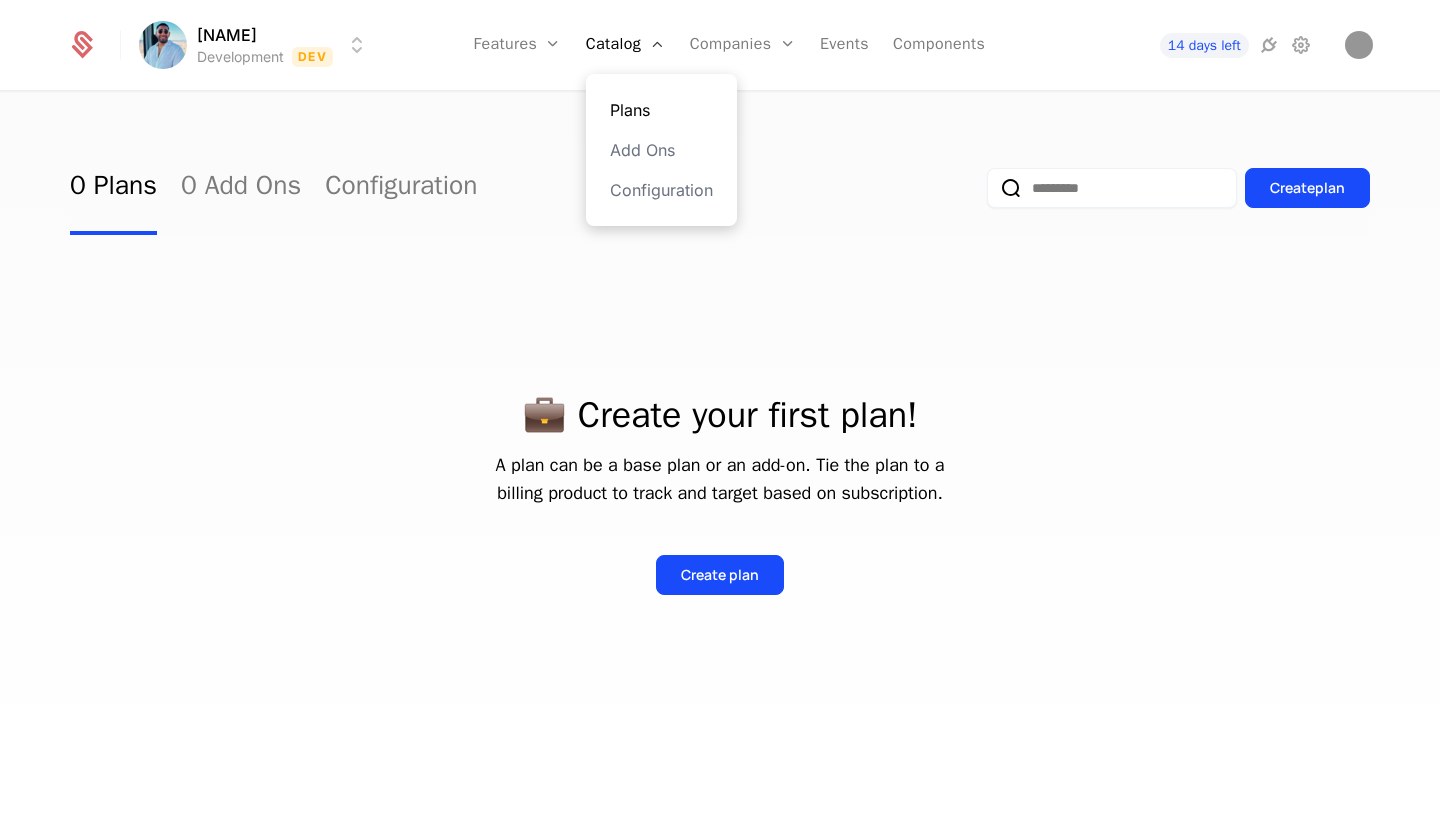 click on "Plans" at bounding box center [661, 110] 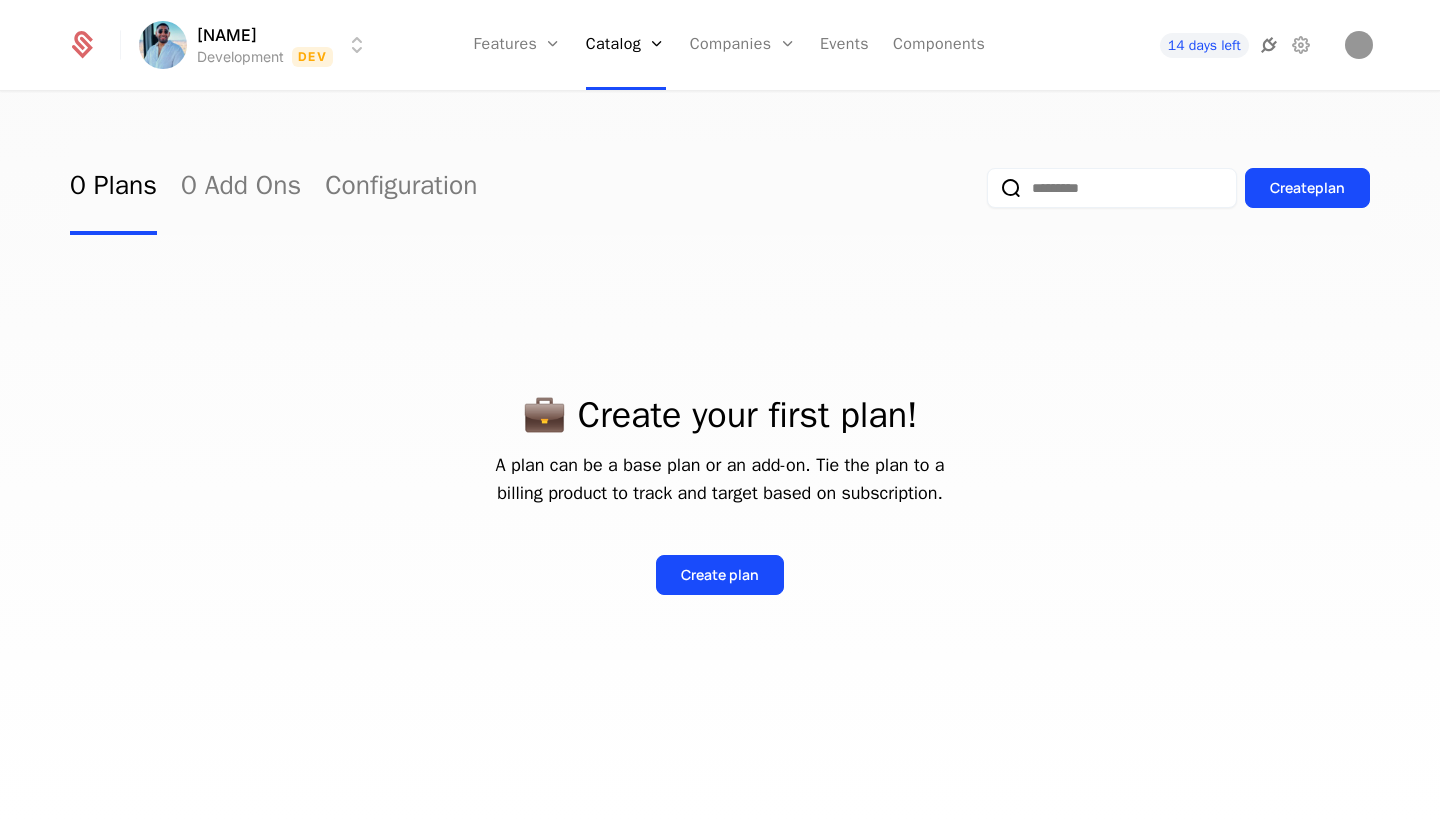 click at bounding box center (1269, 45) 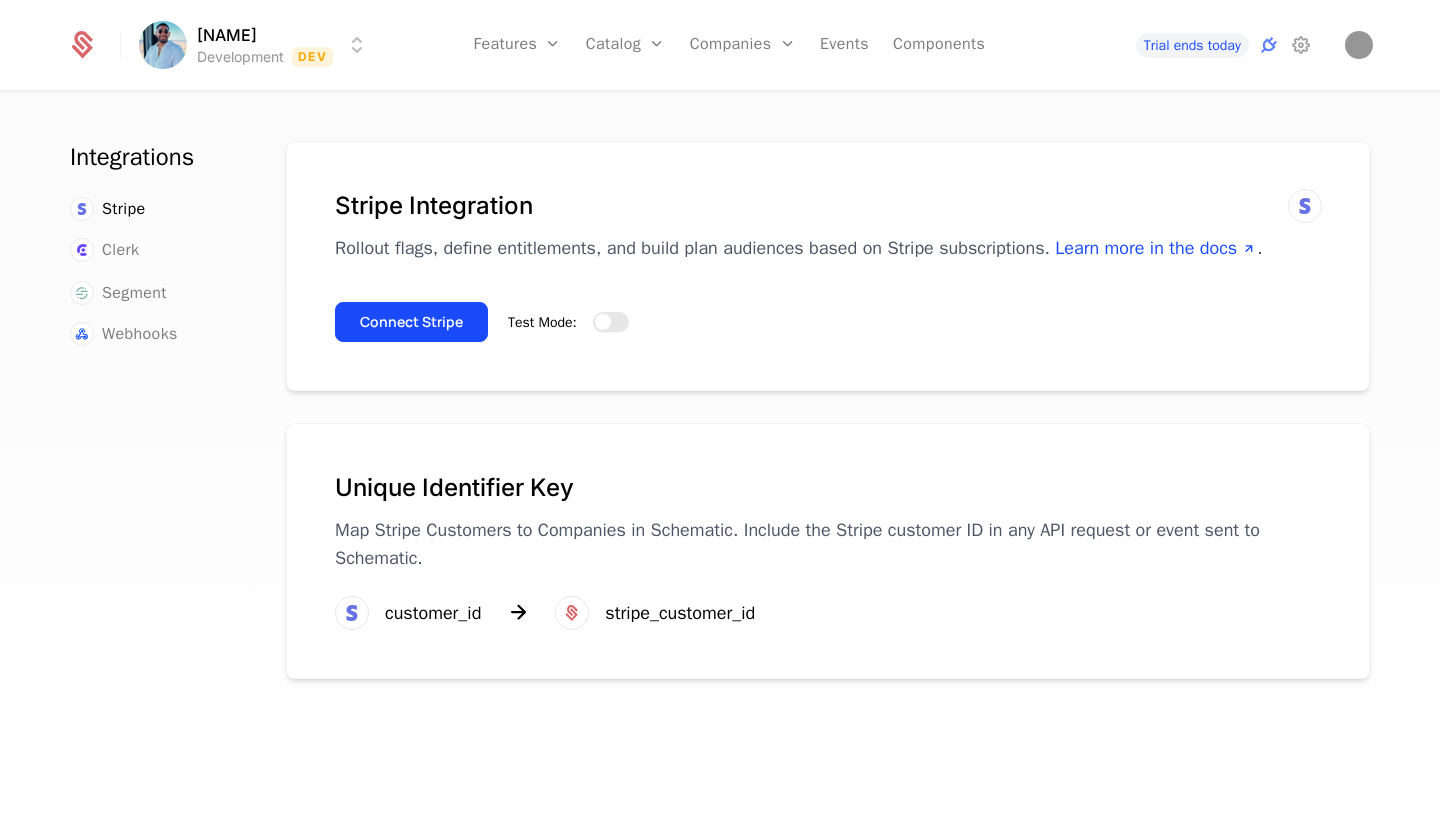 click on "Test Mode:" at bounding box center (611, 322) 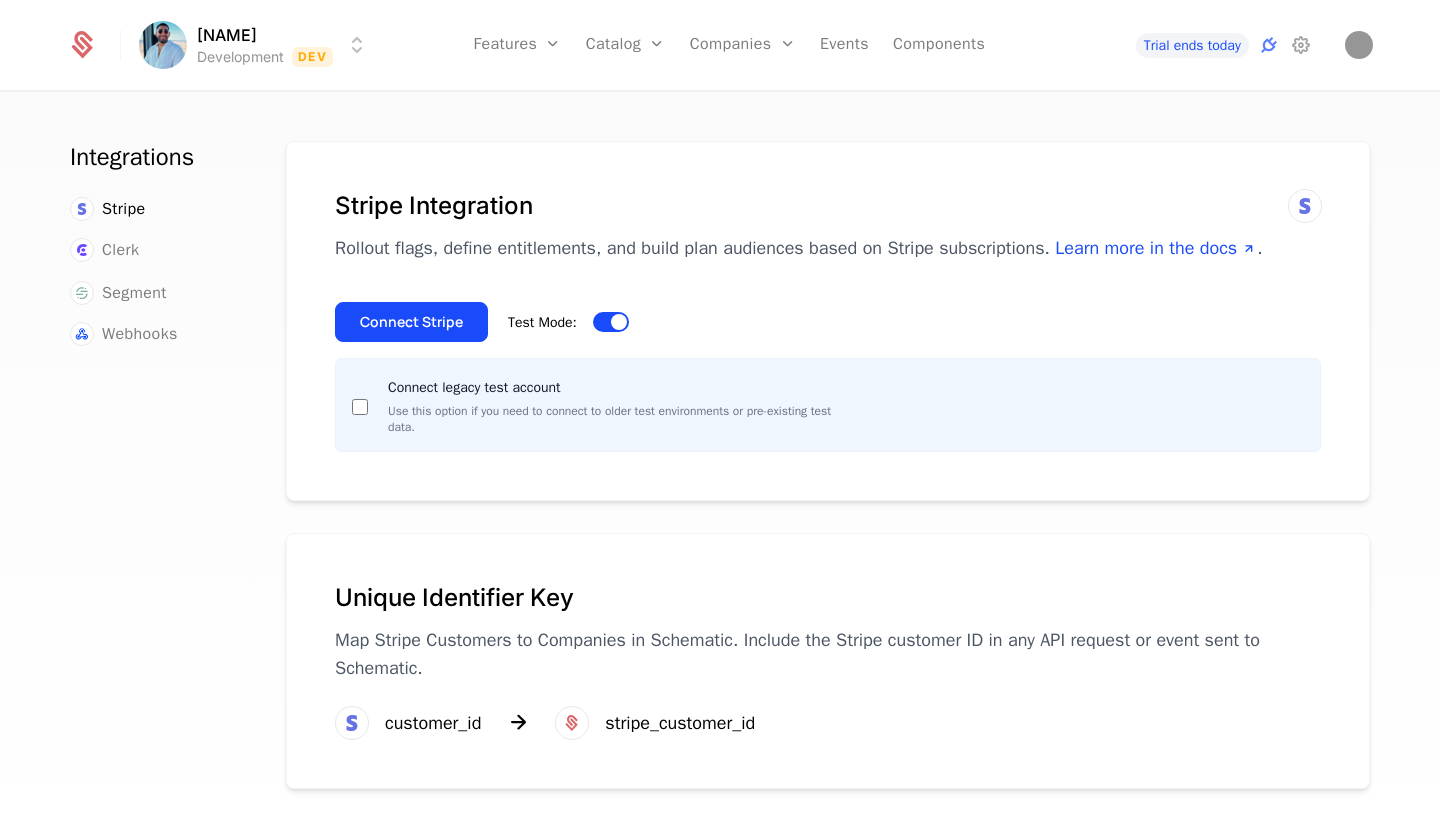 click on "Connect legacy test account Use this option if you need to connect to older test environments or pre-existing test data." at bounding box center [594, 405] 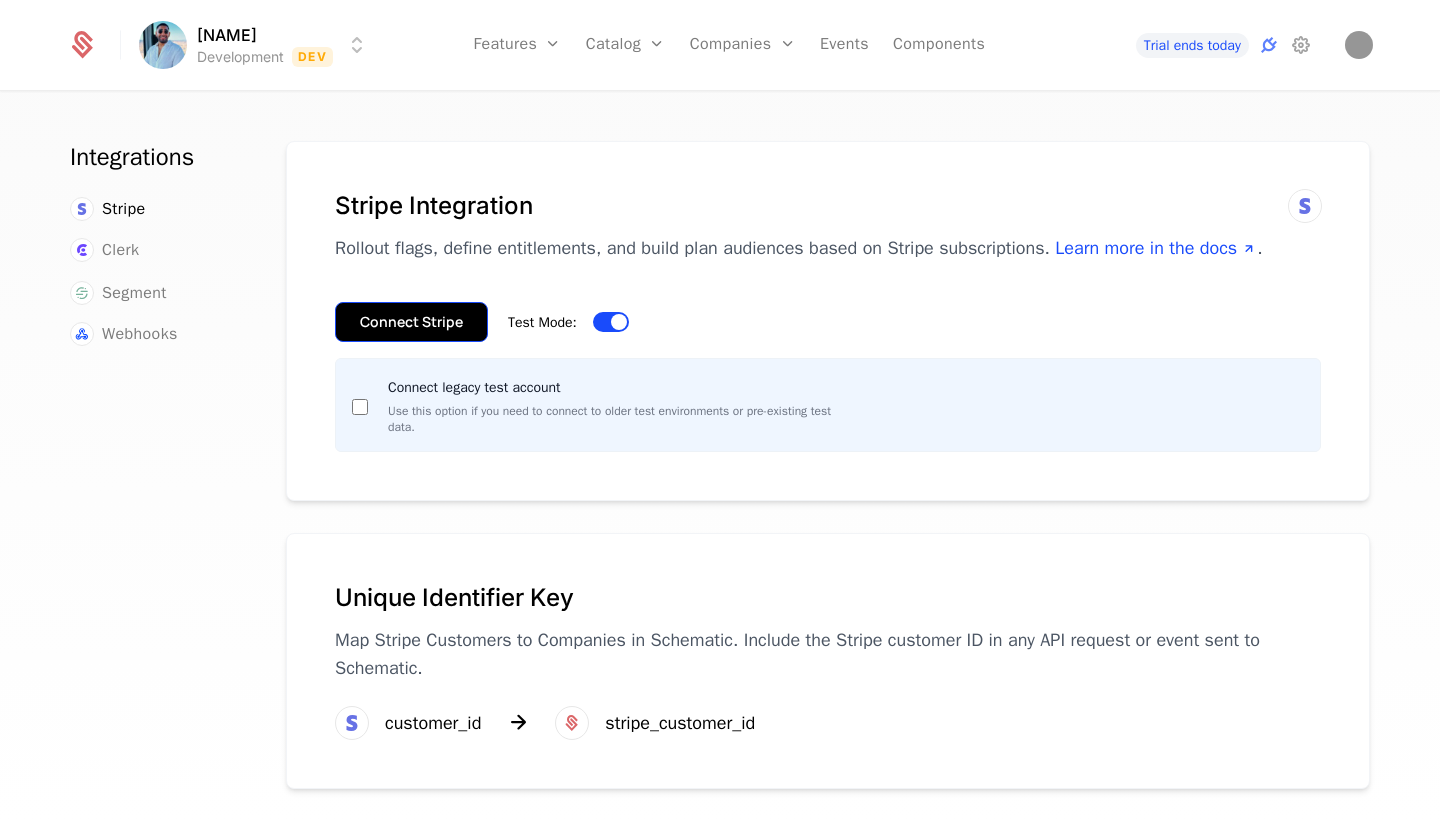click on "Connect Stripe" at bounding box center [411, 322] 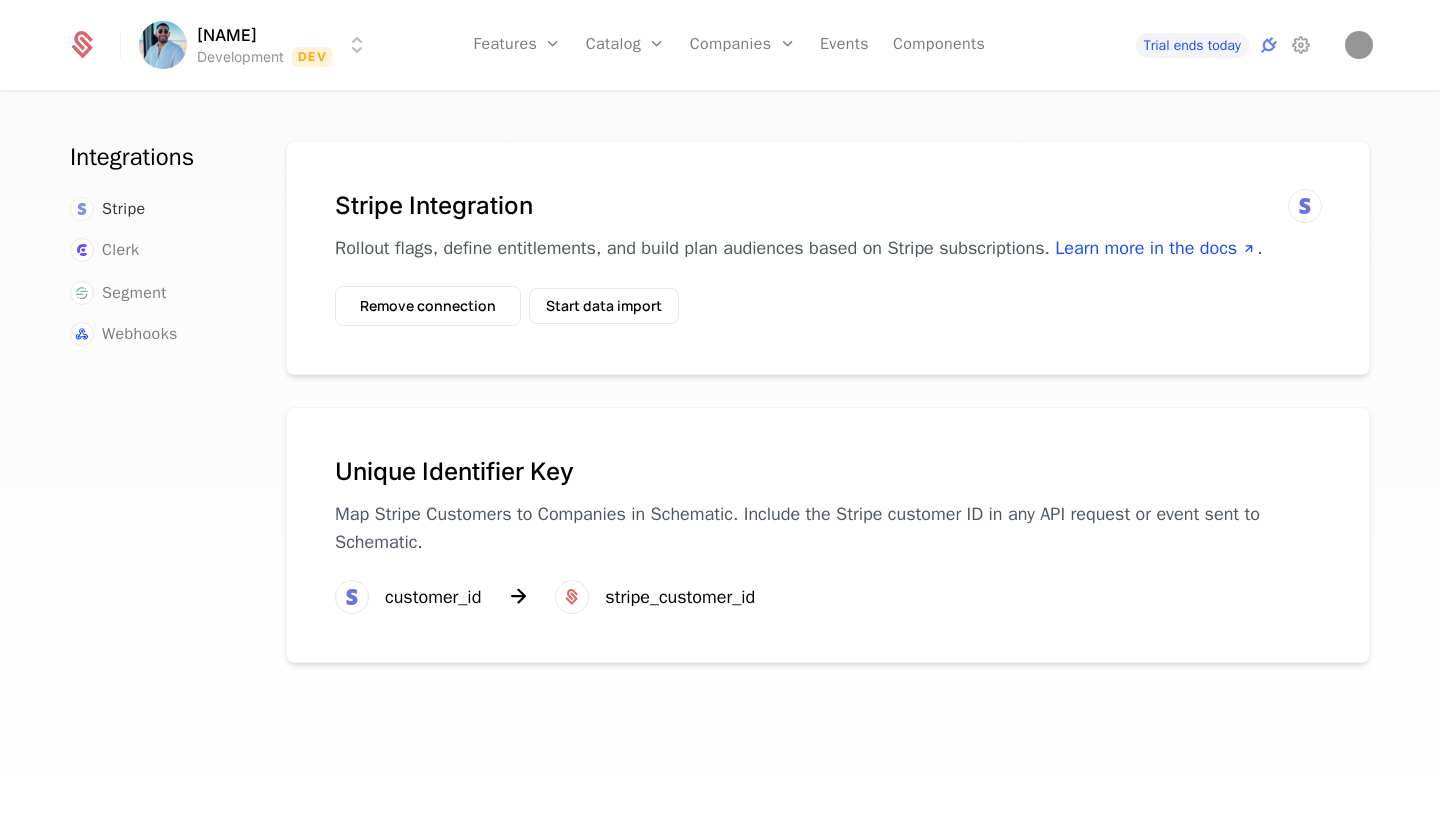 click on "Stripe" at bounding box center [124, 209] 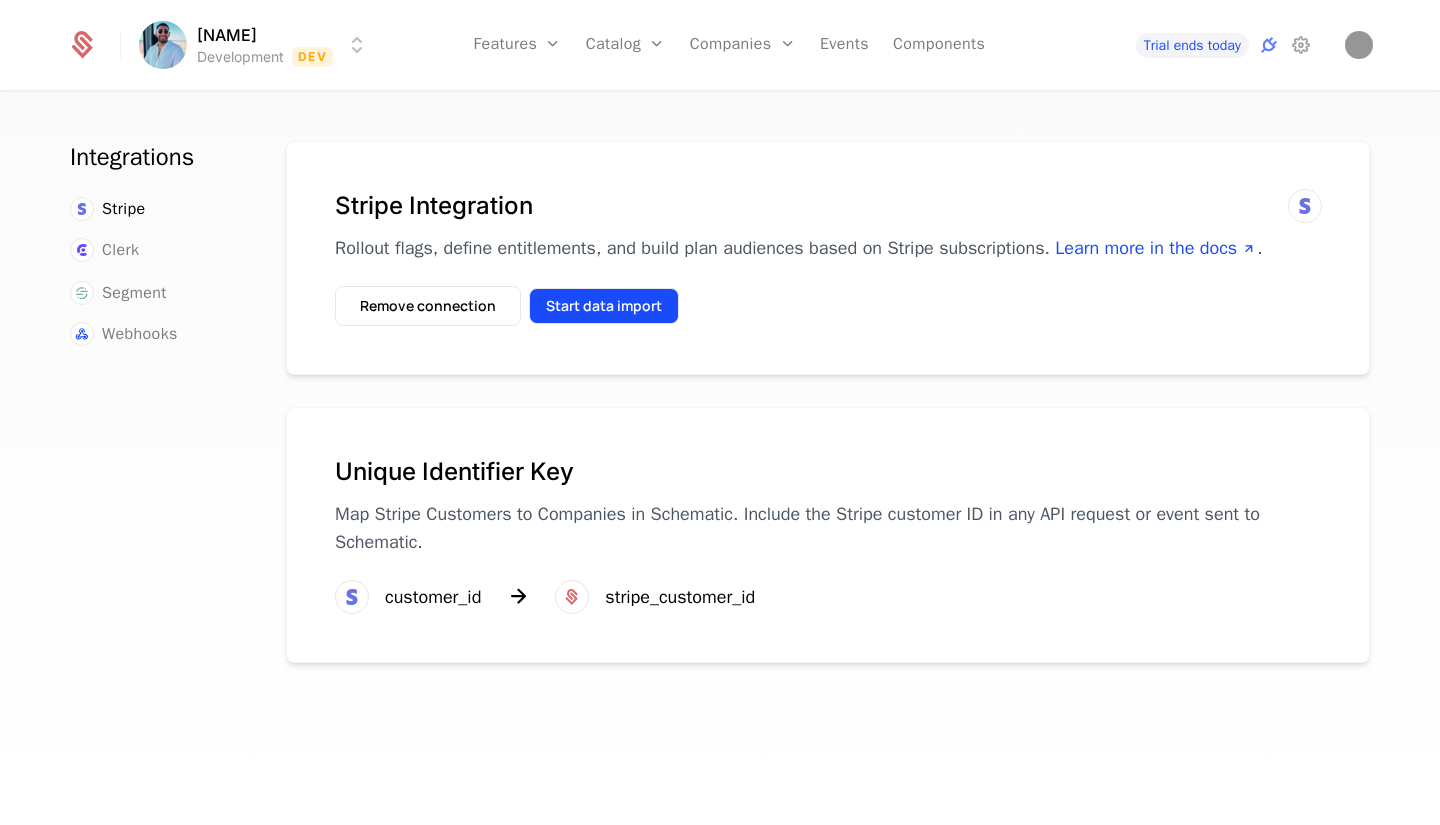 click on "Start data import" at bounding box center (604, 306) 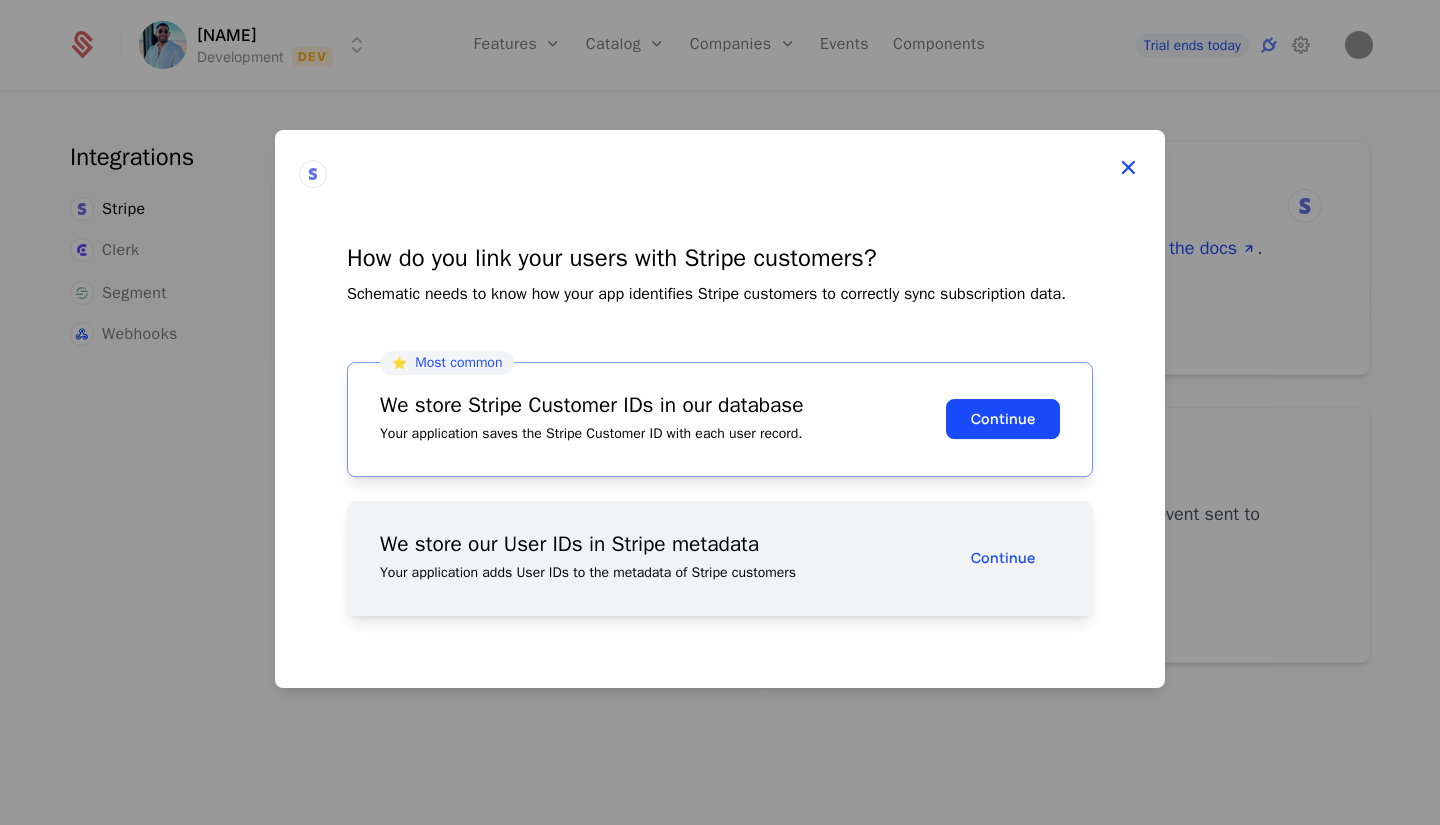 click at bounding box center [1128, 167] 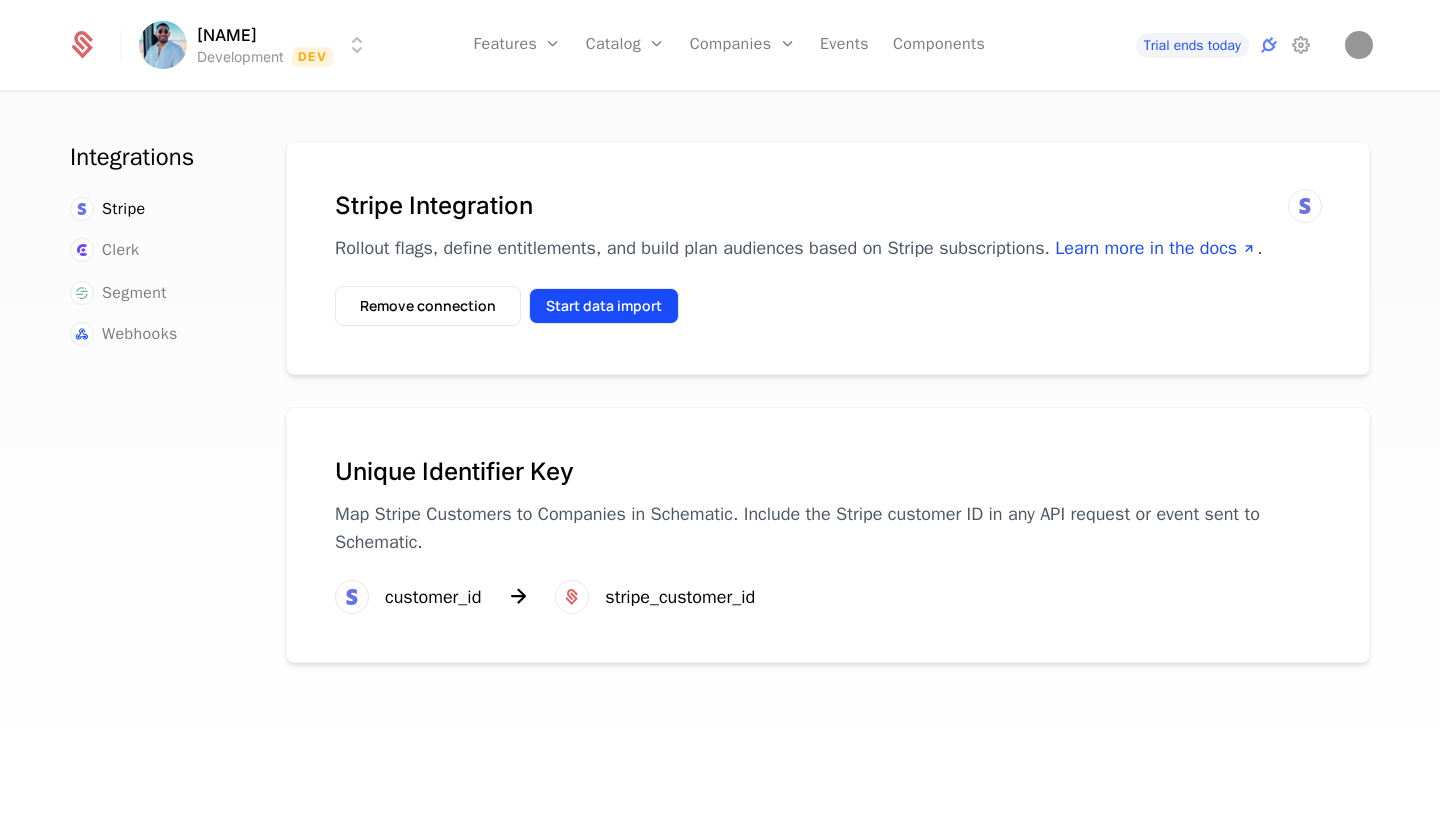 click on "Start data import" at bounding box center [604, 306] 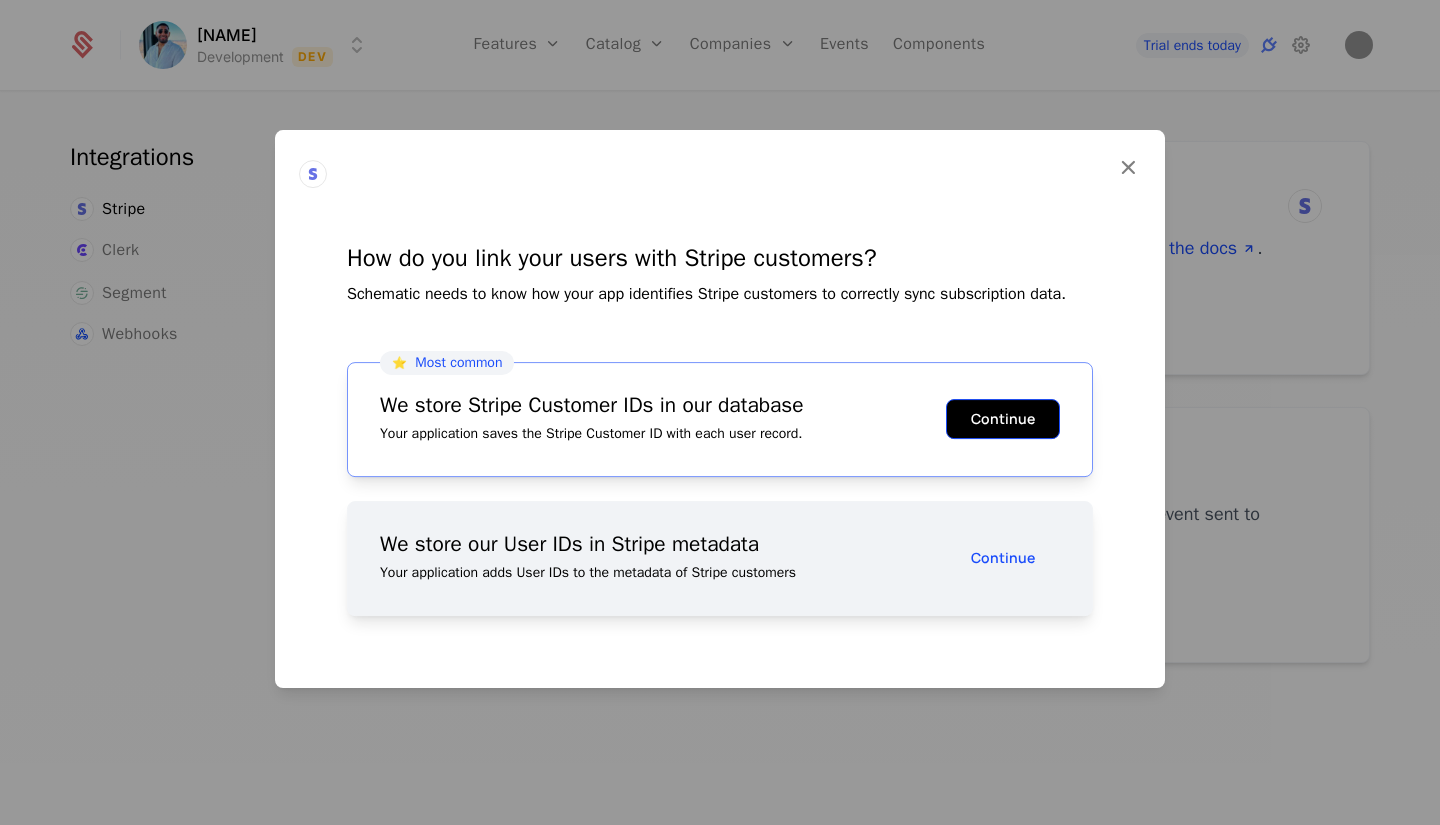 click on "Continue" at bounding box center [1003, 419] 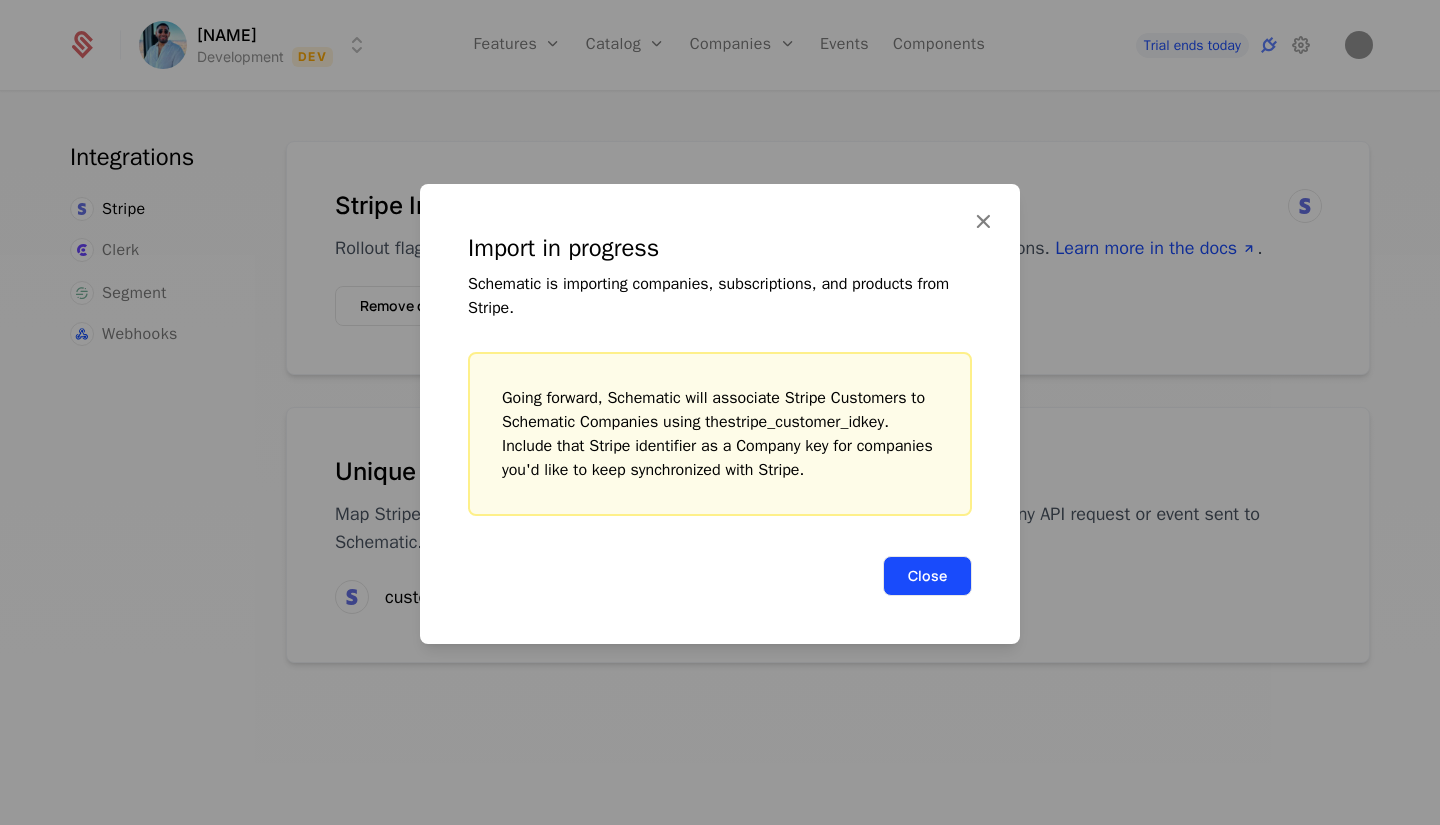 click on "Close" at bounding box center (927, 576) 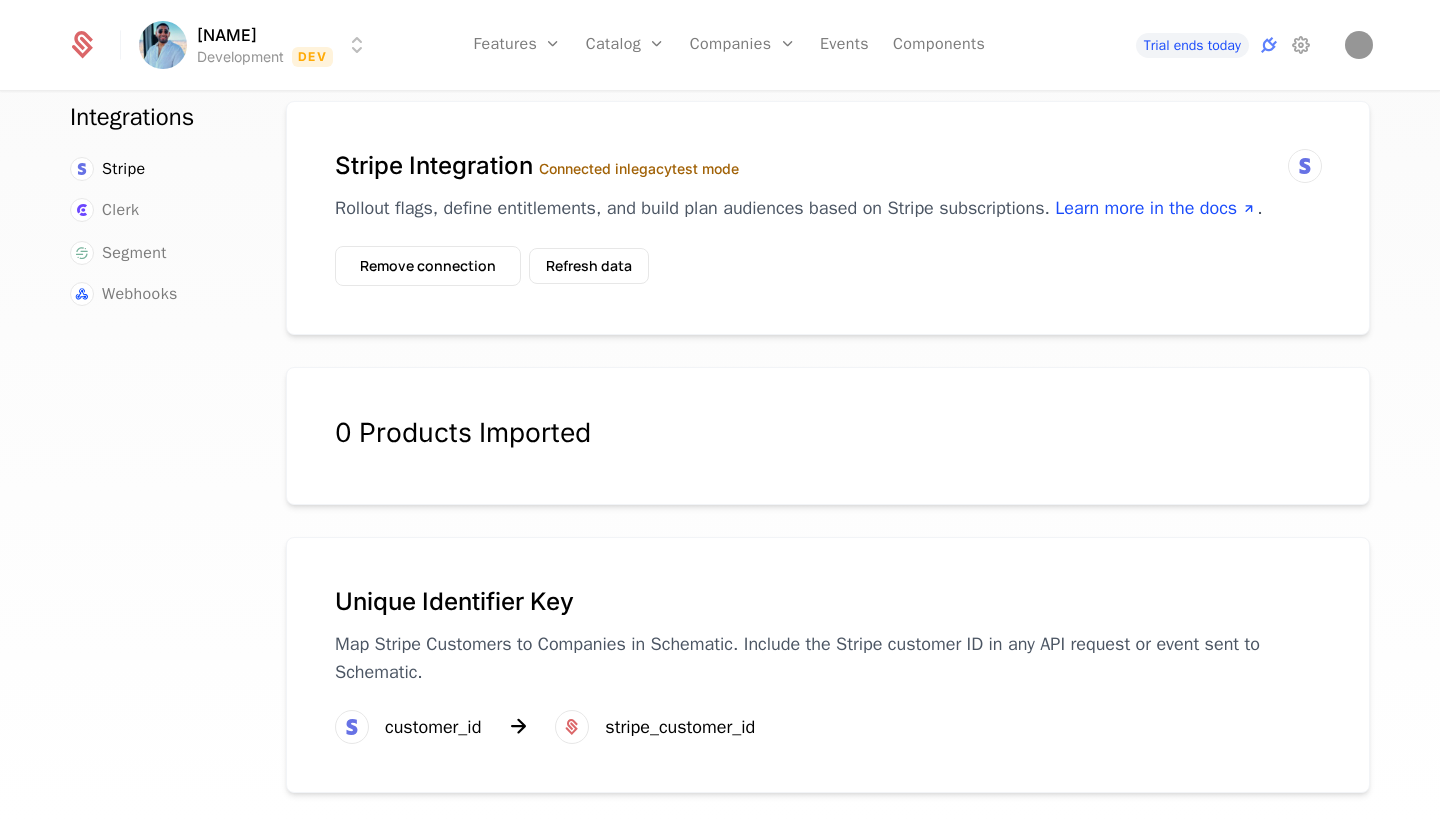 scroll, scrollTop: 0, scrollLeft: 0, axis: both 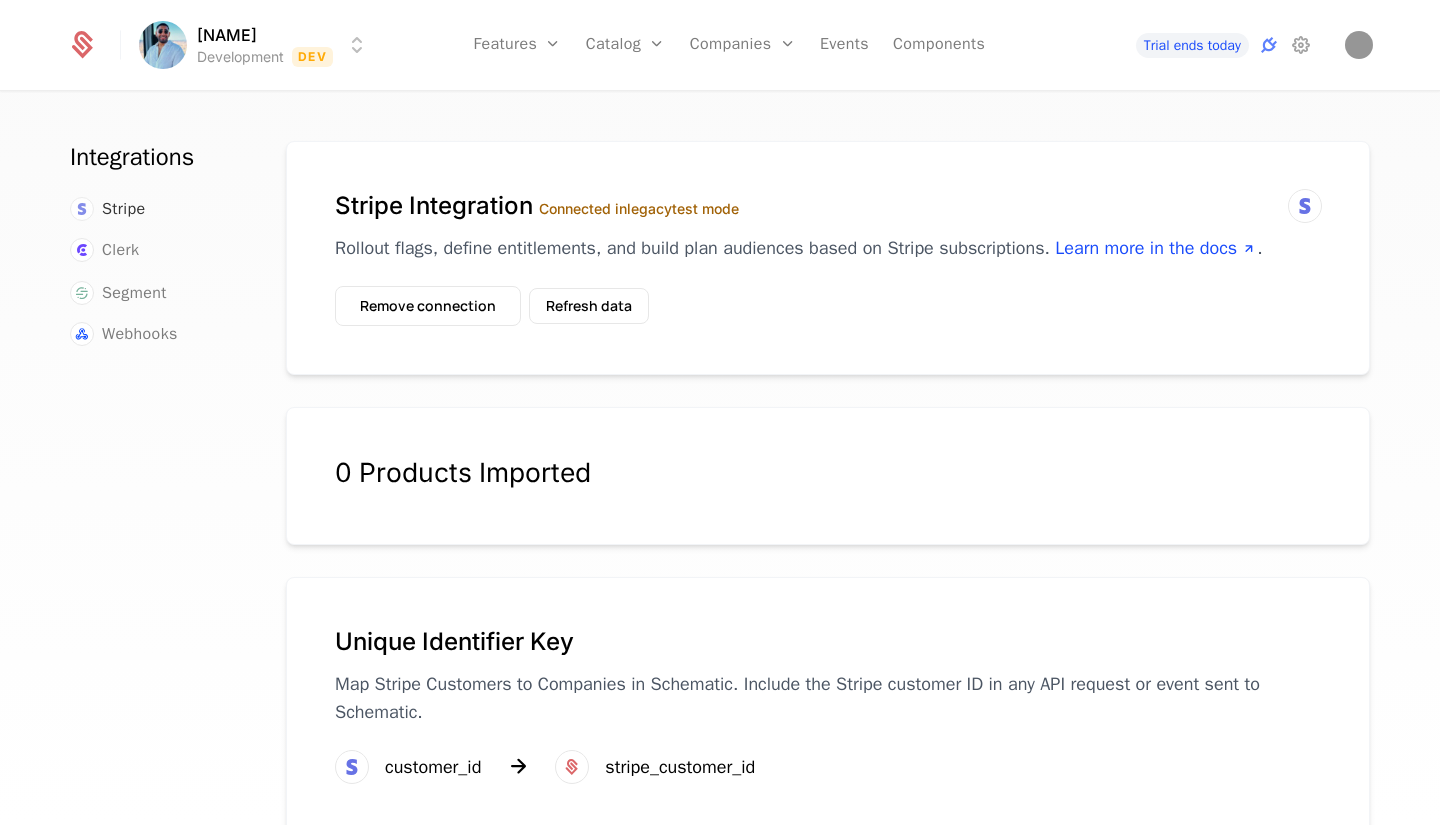 click on "Stripe" at bounding box center (124, 209) 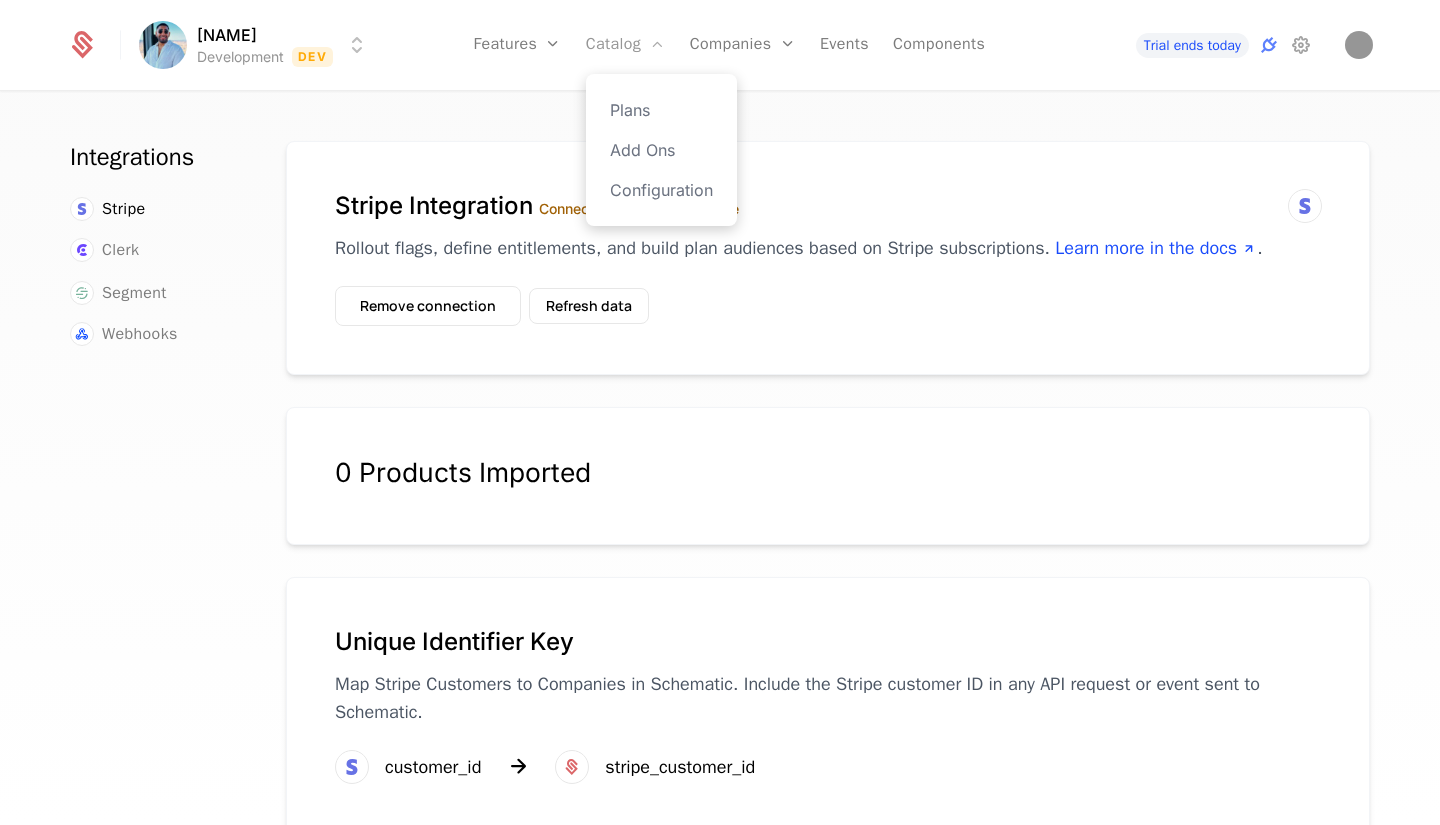 click on "Catalog" at bounding box center (626, 45) 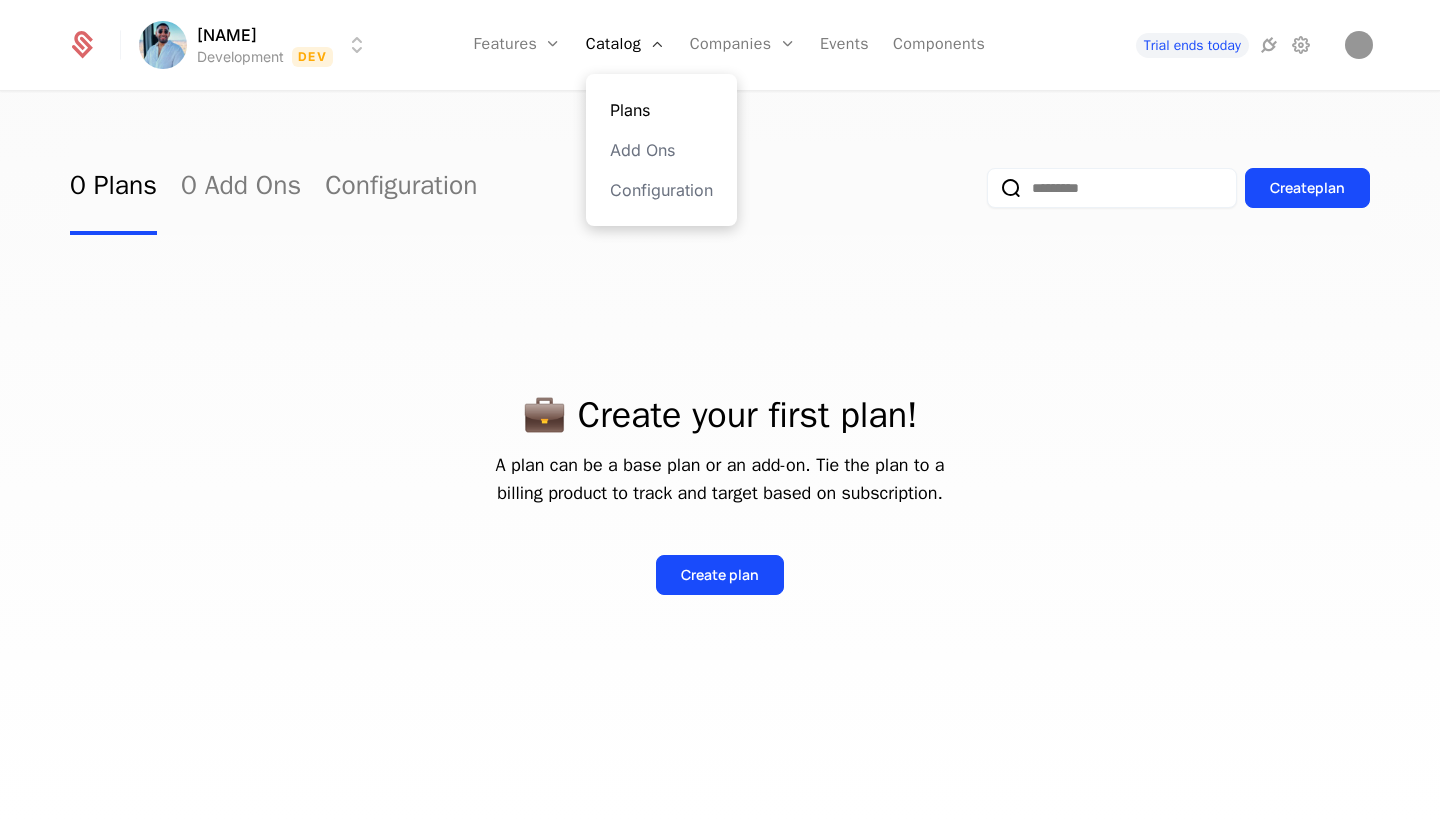 click on "Plans" at bounding box center (661, 110) 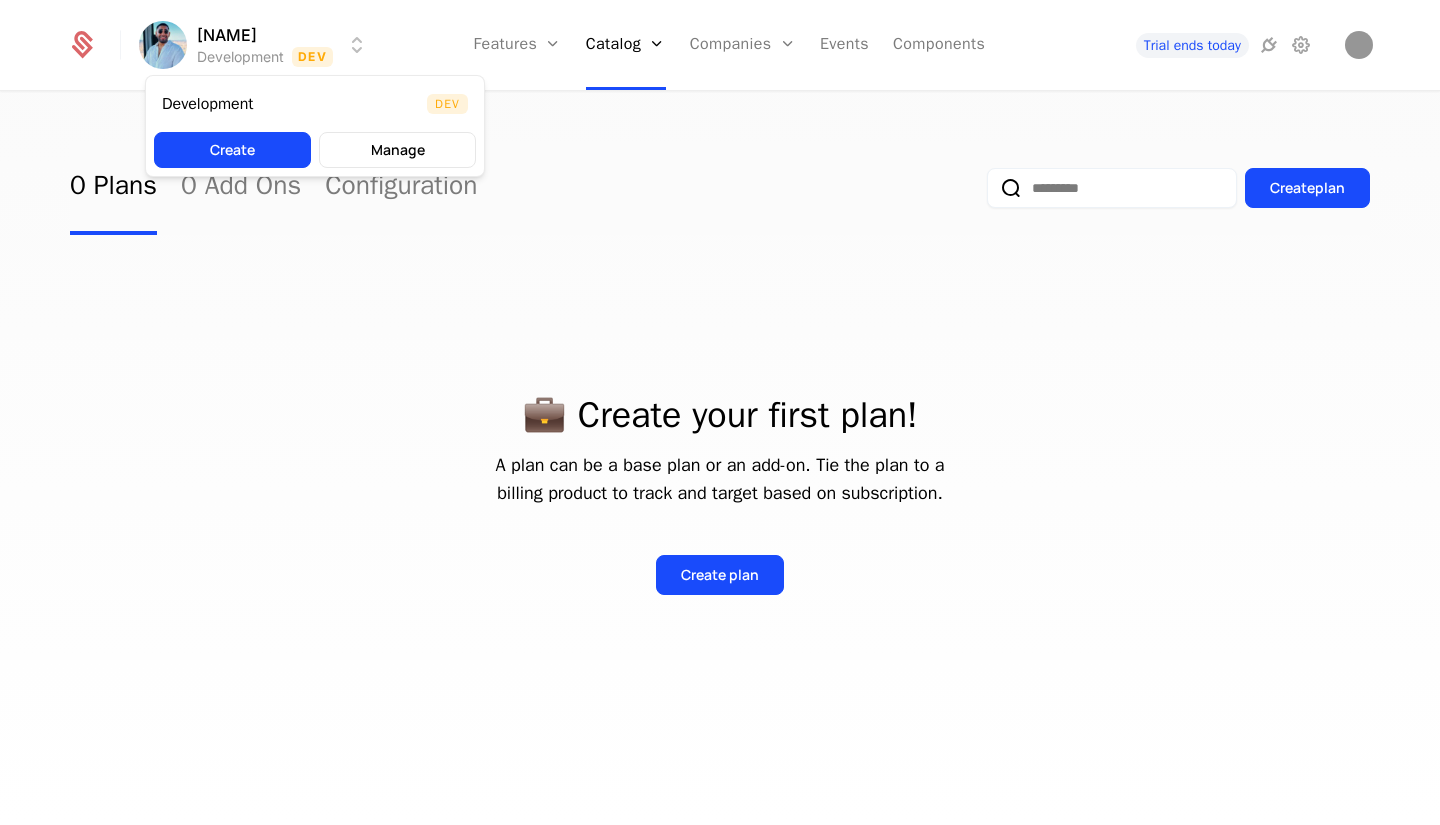 click on "Geetha Development Dev Features Features Flags Catalog Plans Add Ons Configuration Companies Companies Users Events Components Trial ends today 0 Plans 0 Add Ons Configuration Create  plan 💼 Create your first plan! A plan can be a base plan or an add-on. Tie the plan to a billing product to track and target based on subscription. Create plan
Development Dev Create Manage" at bounding box center [720, 412] 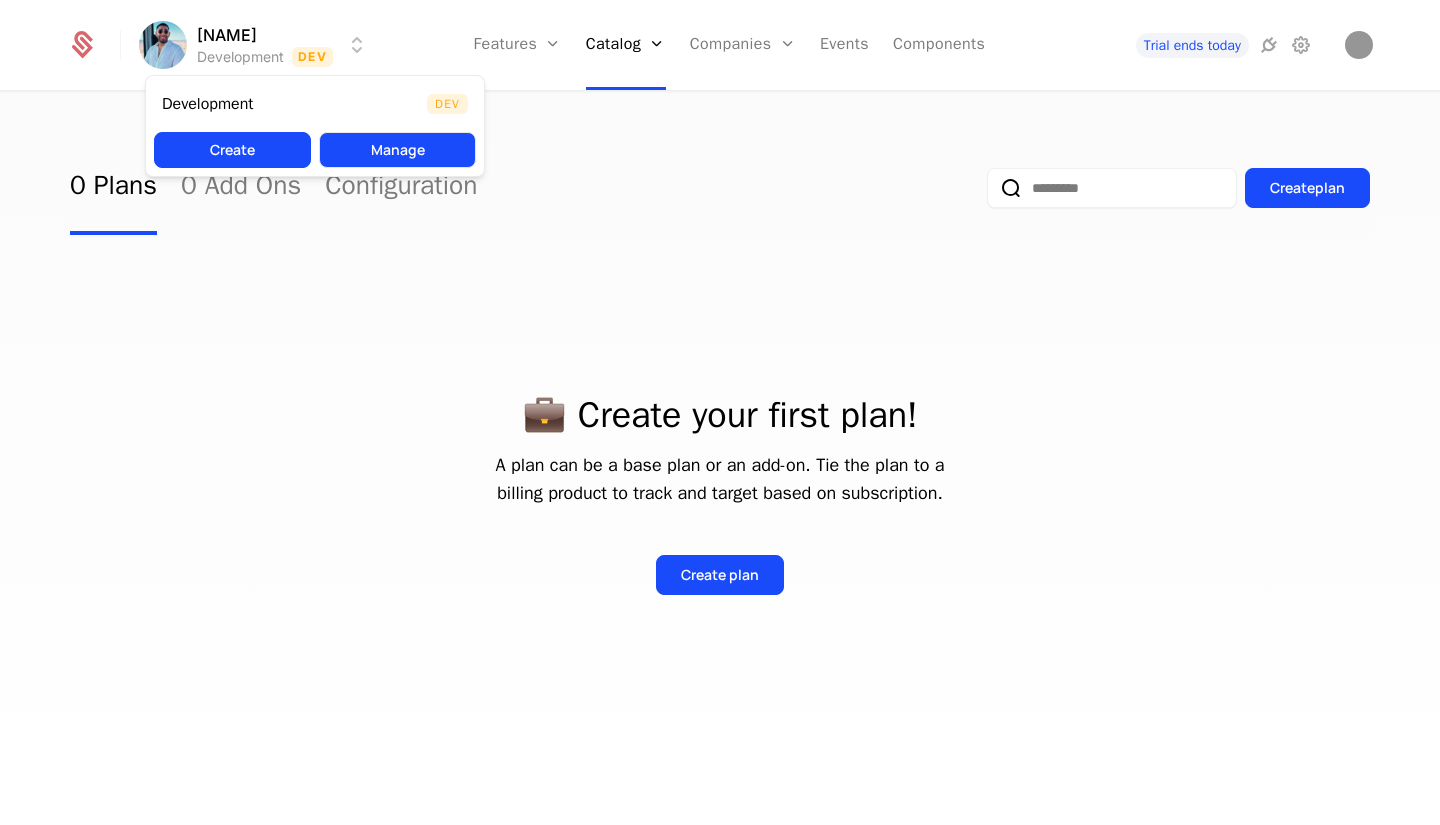 click on "Manage" at bounding box center [397, 150] 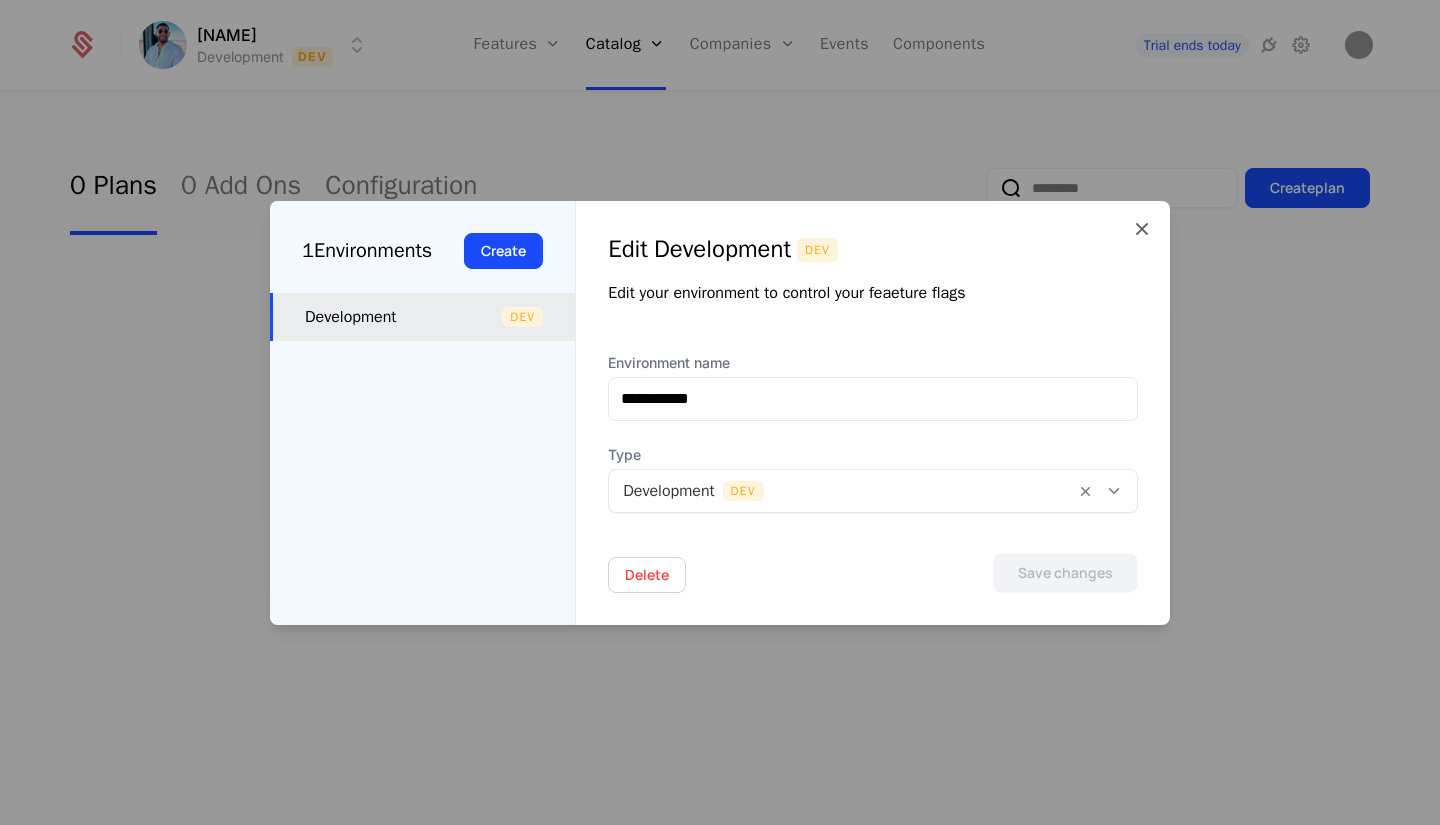 click on "1  Environments" at bounding box center (367, 251) 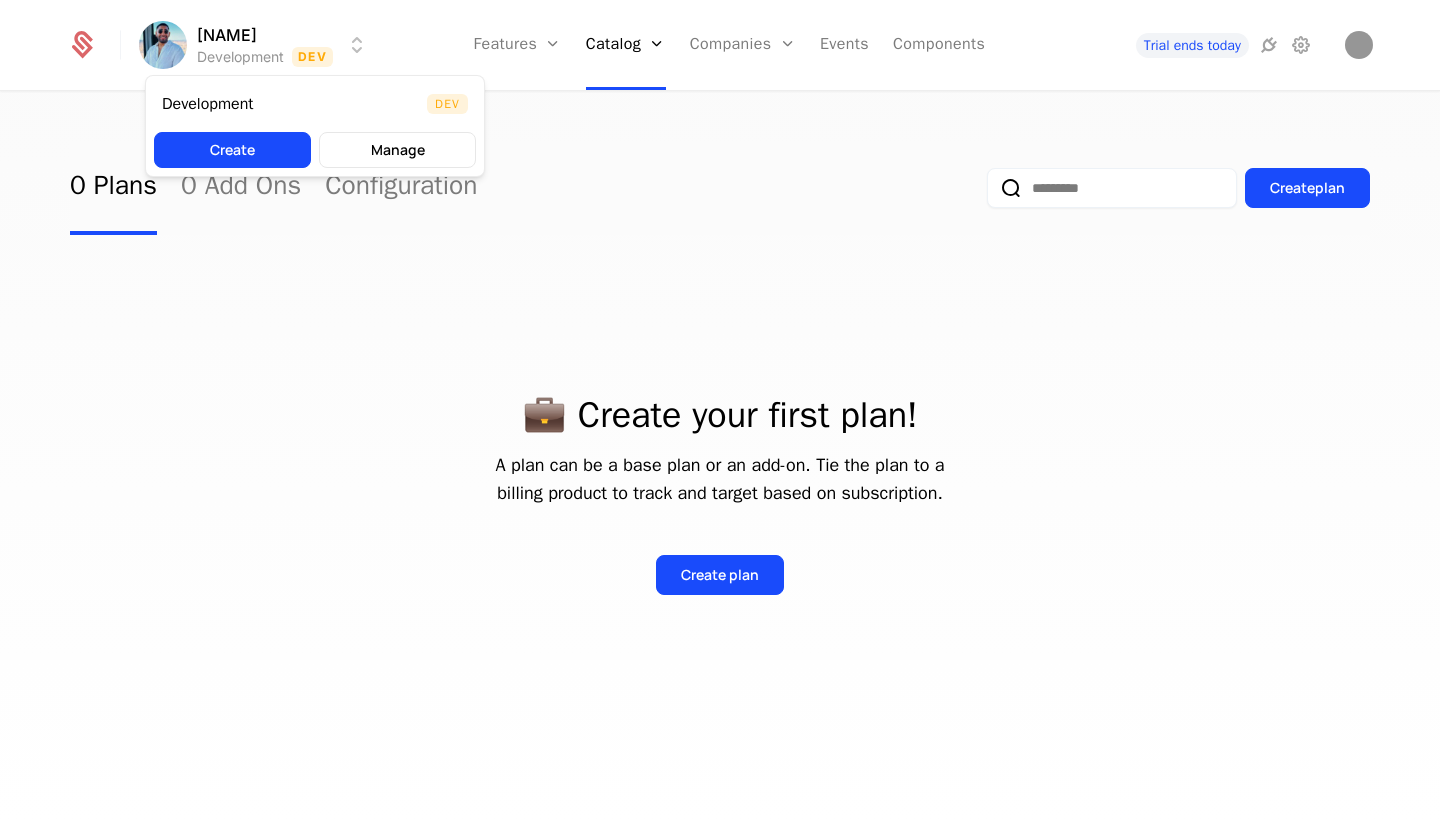 click on "Geetha Development Dev Features Features Flags Catalog Plans Add Ons Configuration Companies Companies Users Events Components Trial ends today 0 Plans 0 Add Ons Configuration Create  plan 💼 Create your first plan! A plan can be a base plan or an add-on. Tie the plan to a billing product to track and target based on subscription. Create plan
Development Dev Create Manage" at bounding box center (720, 412) 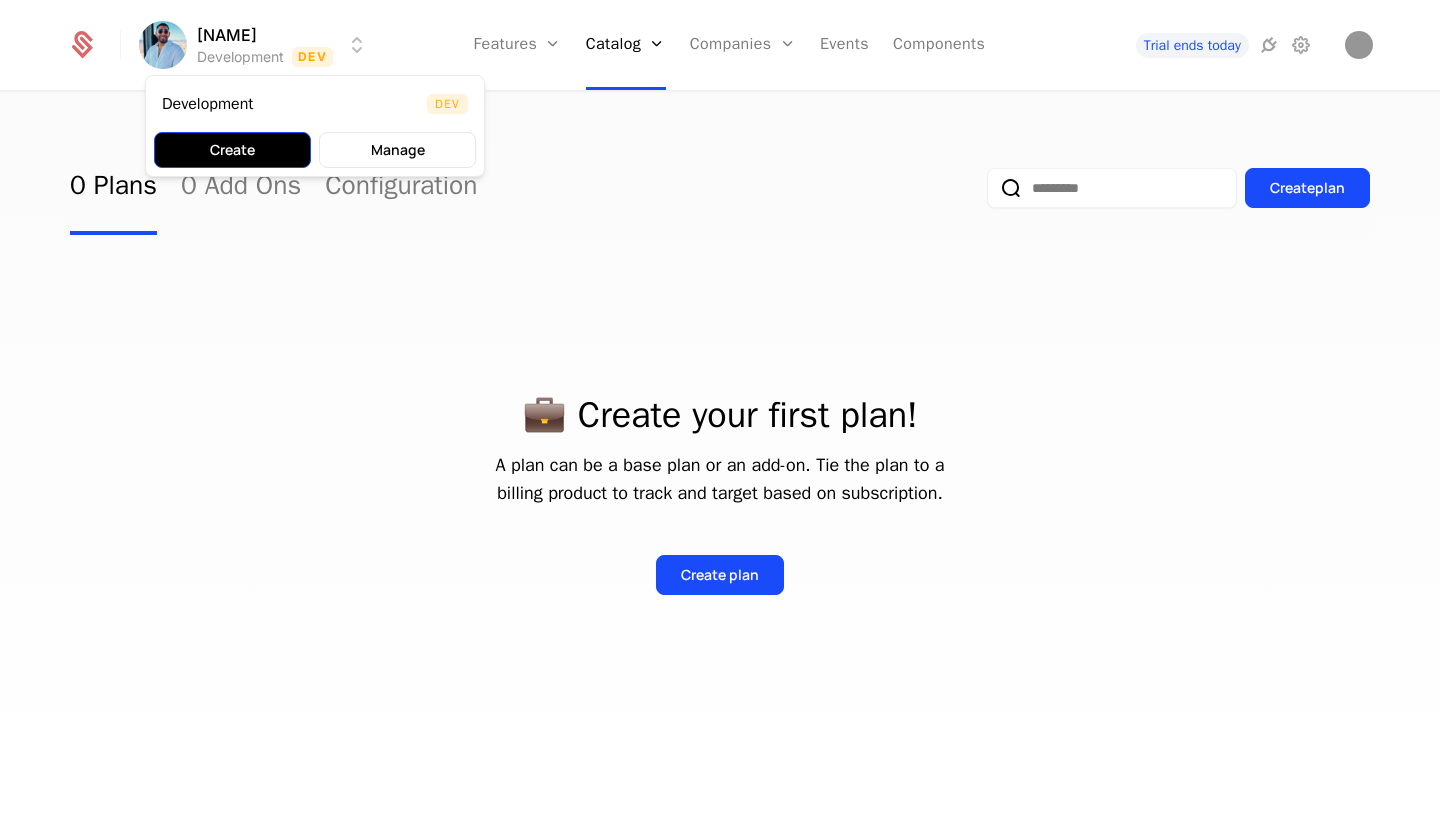 click on "Create" at bounding box center [232, 150] 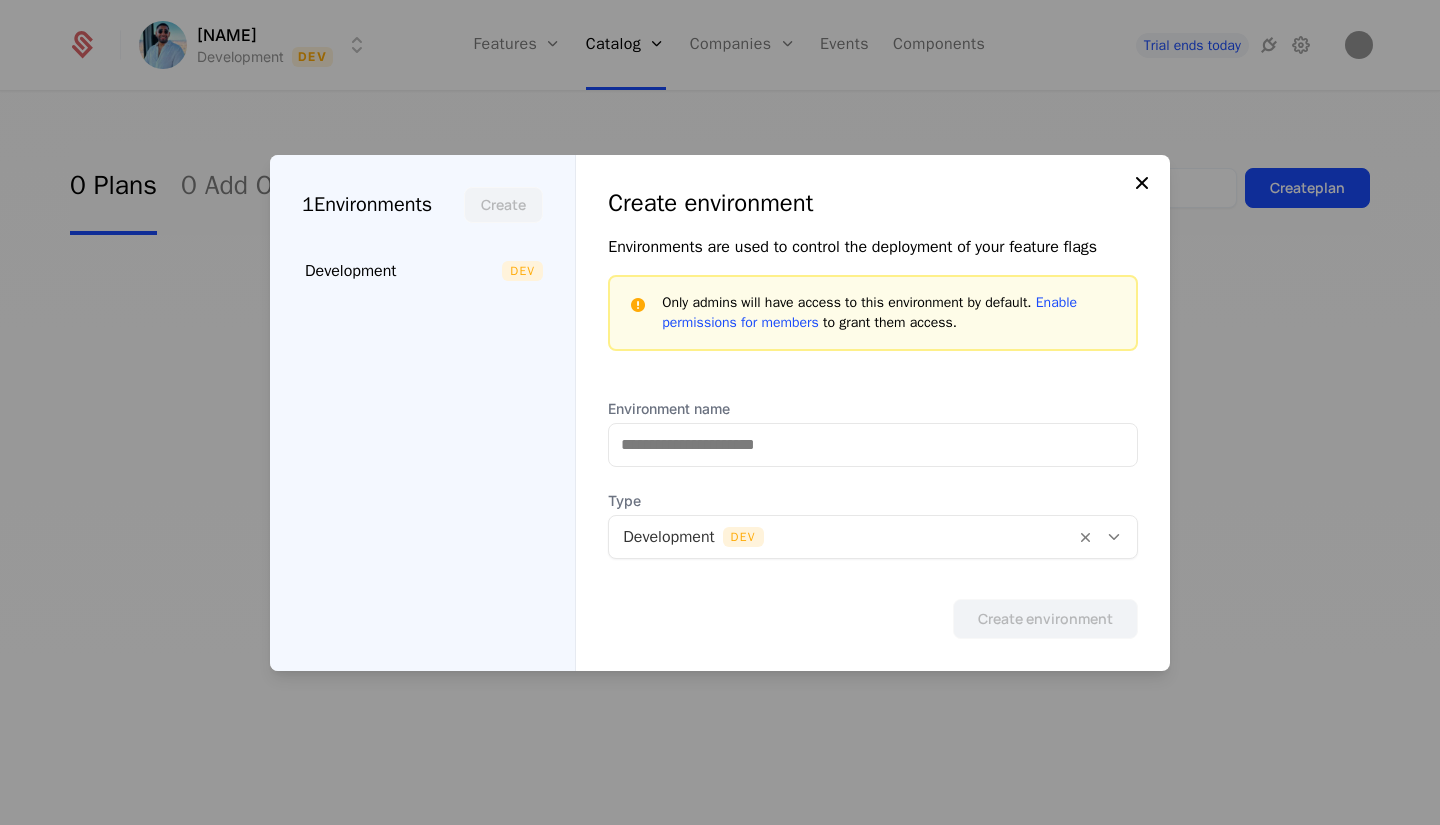 click at bounding box center [1142, 183] 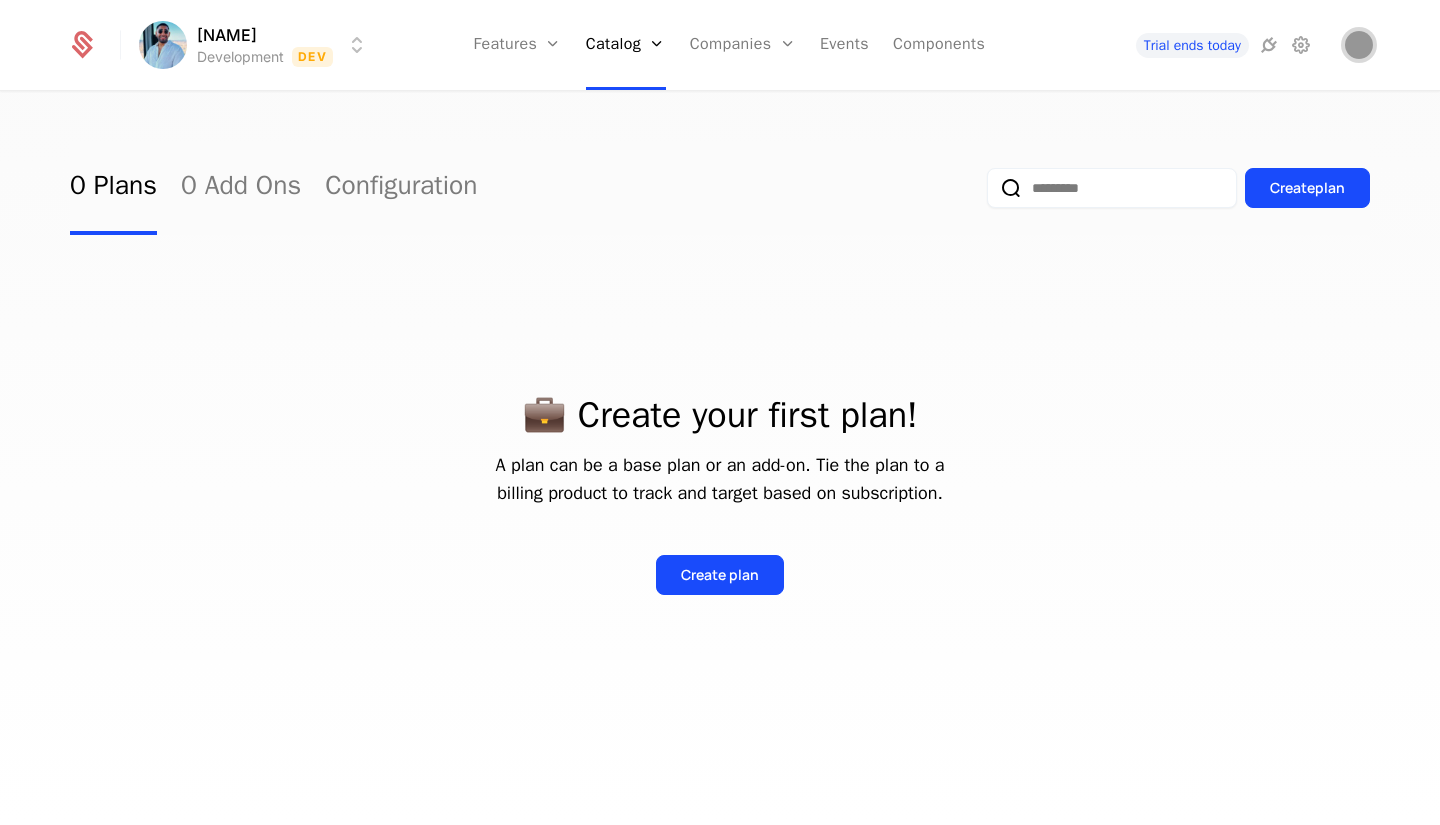 click at bounding box center (1359, 45) 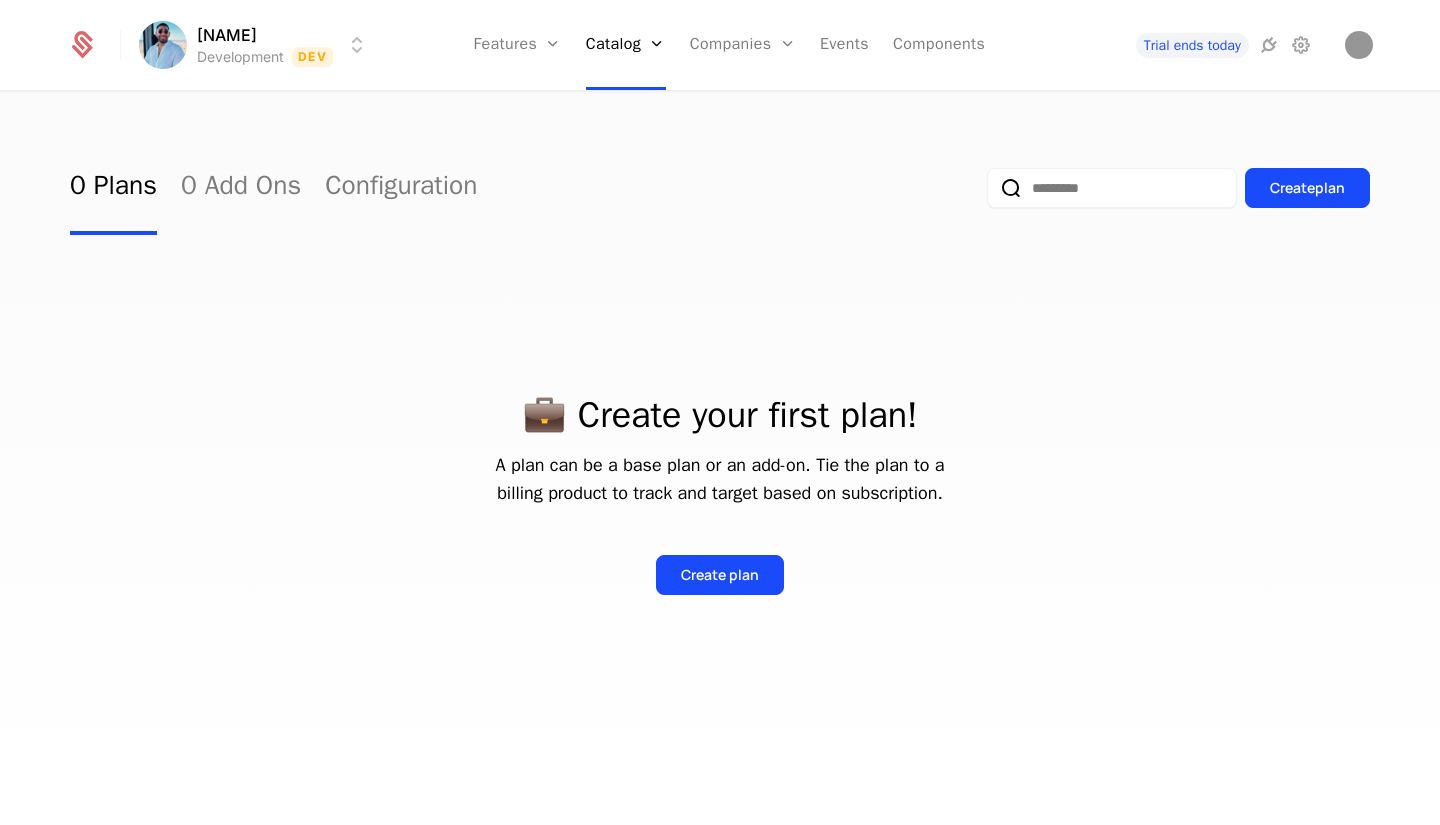 click on "💼 Create your first plan! A plan can be a base plan or an add-on. Tie the plan to a billing product to track and target based on subscription. Create plan" at bounding box center [720, 471] 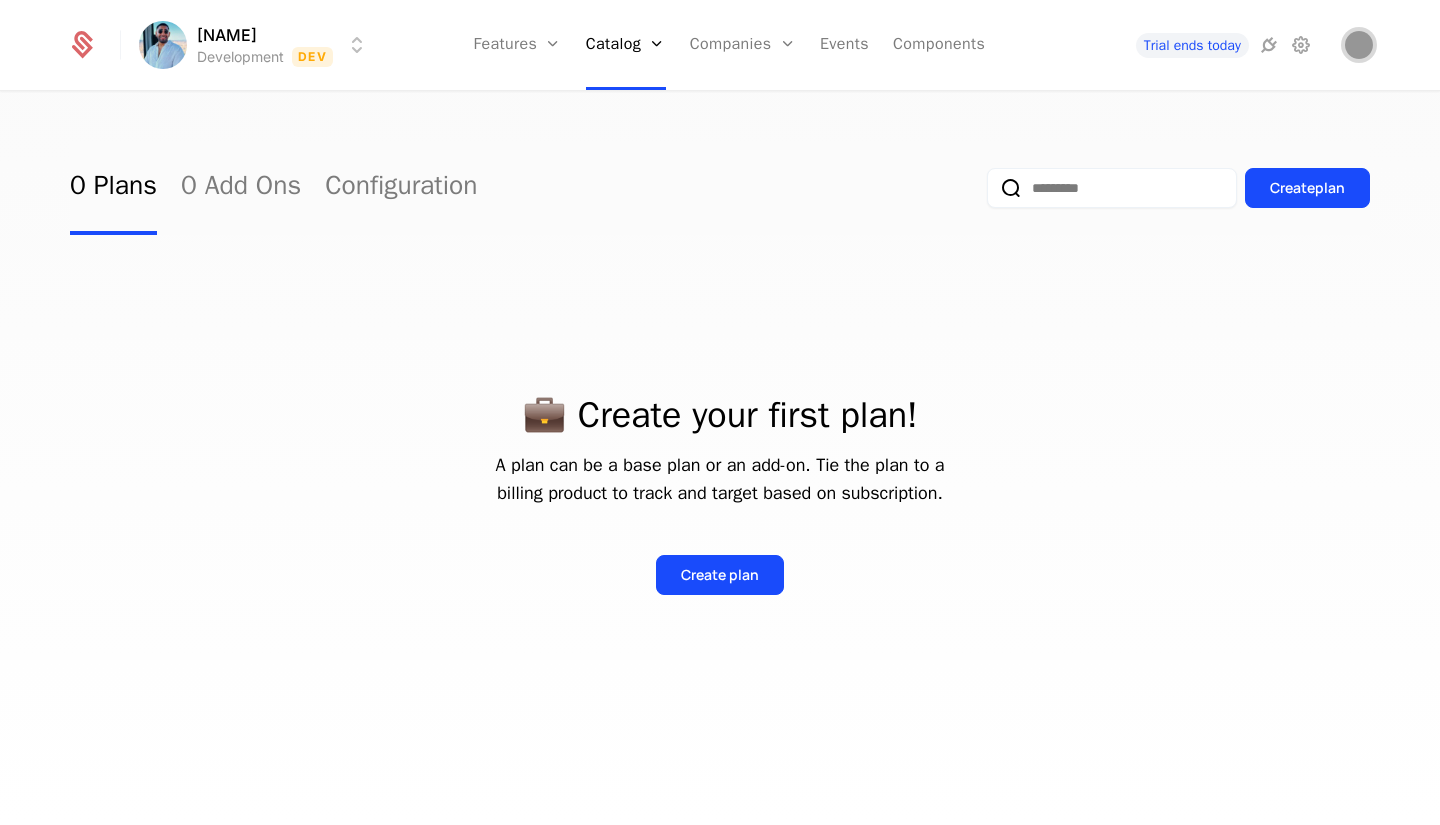 click at bounding box center (1359, 45) 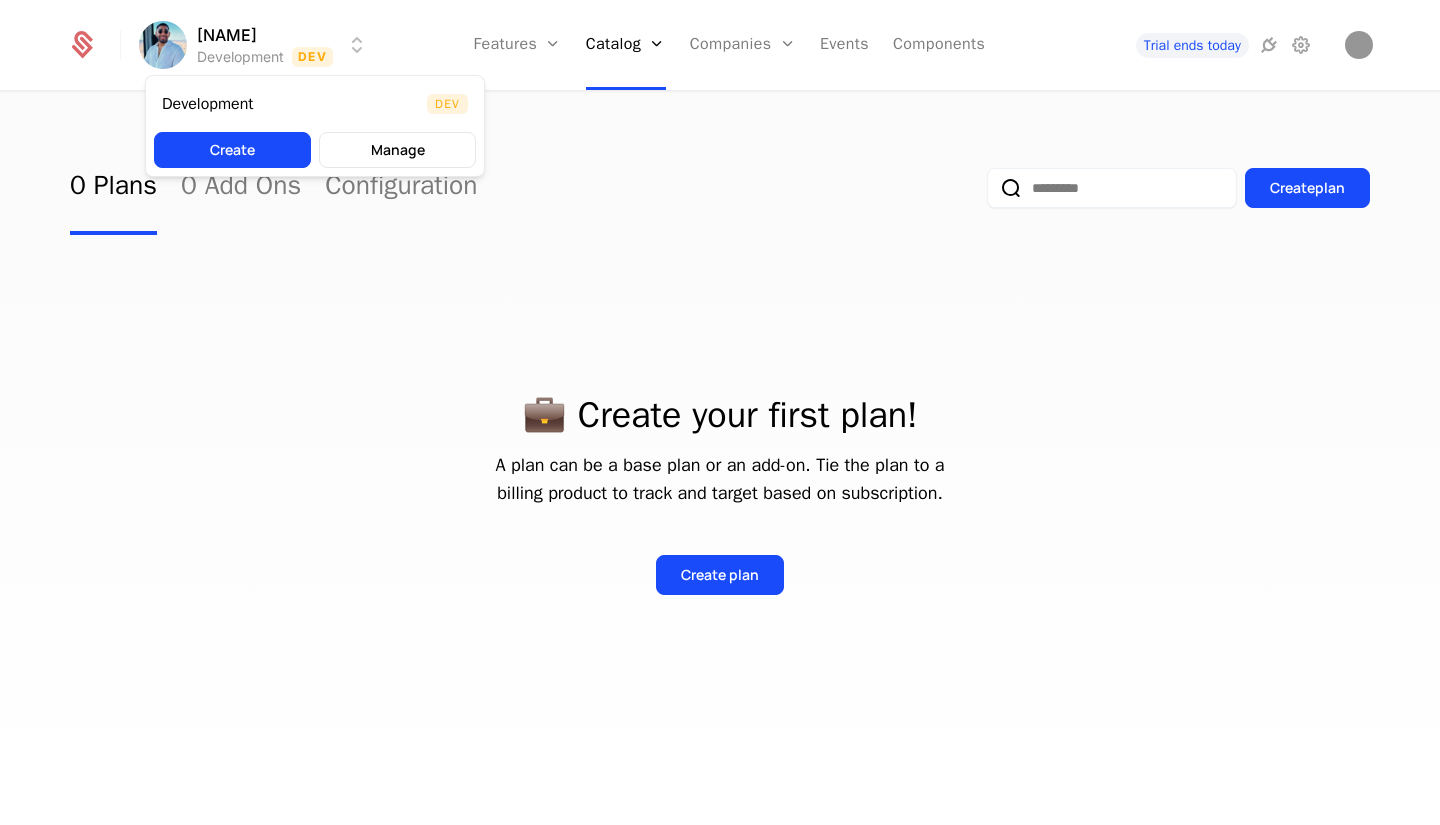 click on "Geetha Development Dev Features Features Flags Catalog Plans Add Ons Configuration Companies Companies Users Events Components Trial ends today 0 Plans 0 Add Ons Configuration Create  plan 💼 Create your first plan! A plan can be a base plan or an add-on. Tie the plan to a billing product to track and target based on subscription. Create plan
Development Dev Create Manage" at bounding box center (720, 412) 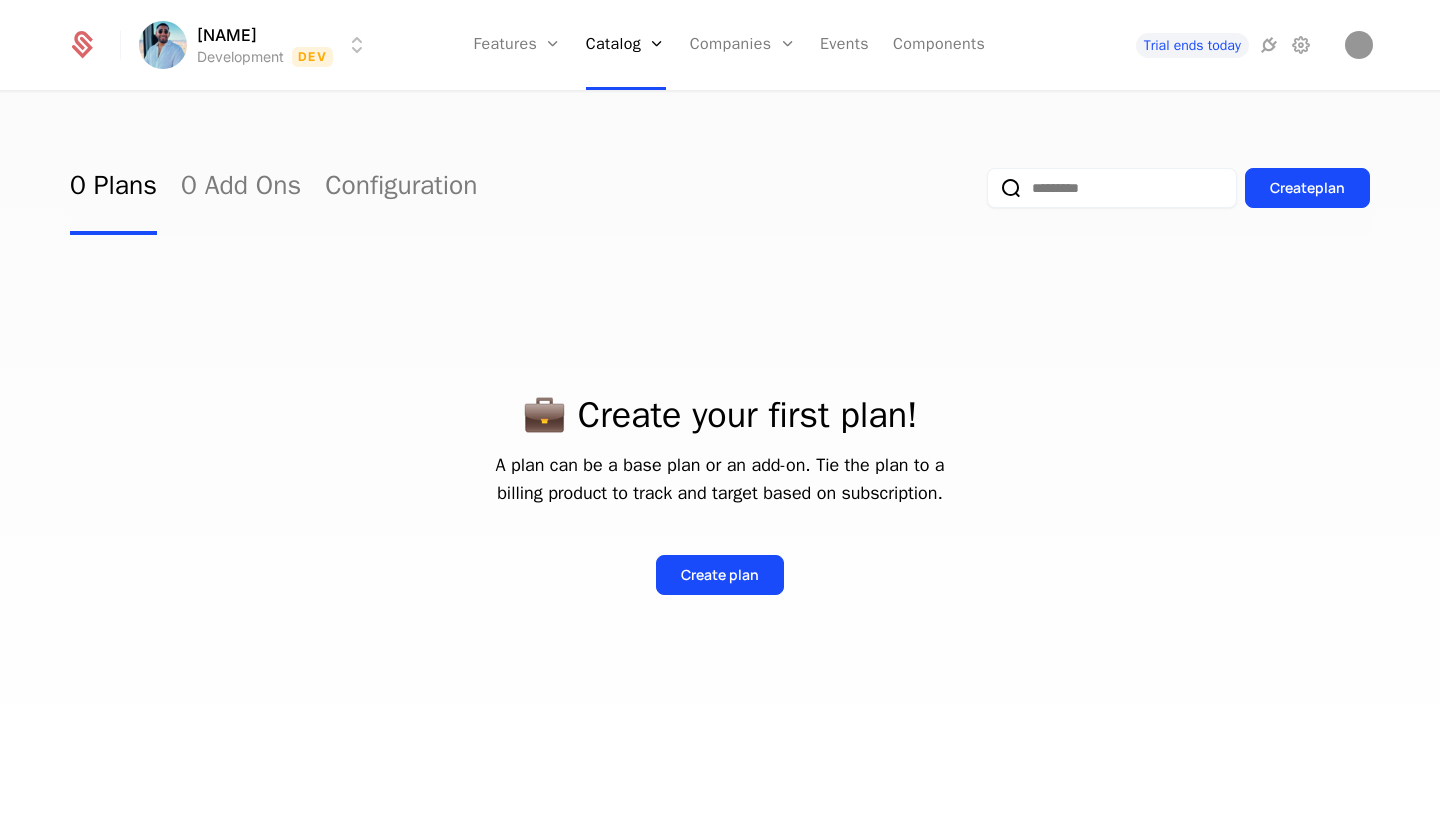 click on "Geetha Development Dev Features Features Flags Catalog Plans Add Ons Configuration Companies Companies Users Events Components Trial ends today 0 Plans 0 Add Ons Configuration Create  plan 💼 Create your first plan! A plan can be a base plan or an add-on. Tie the plan to a billing product to track and target based on subscription. Create plan" at bounding box center (720, 412) 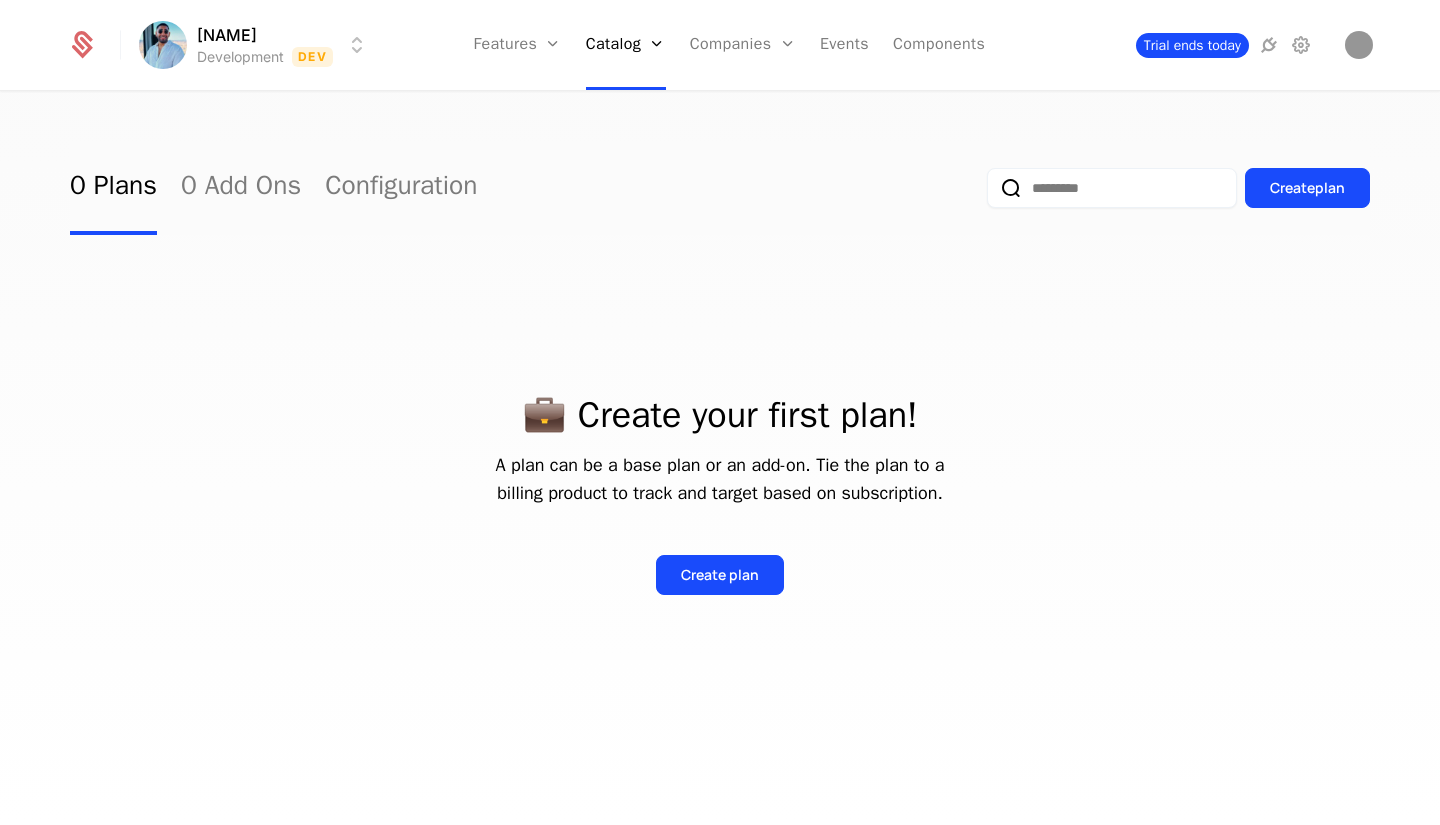 click on "Trial ends today" at bounding box center [1192, 45] 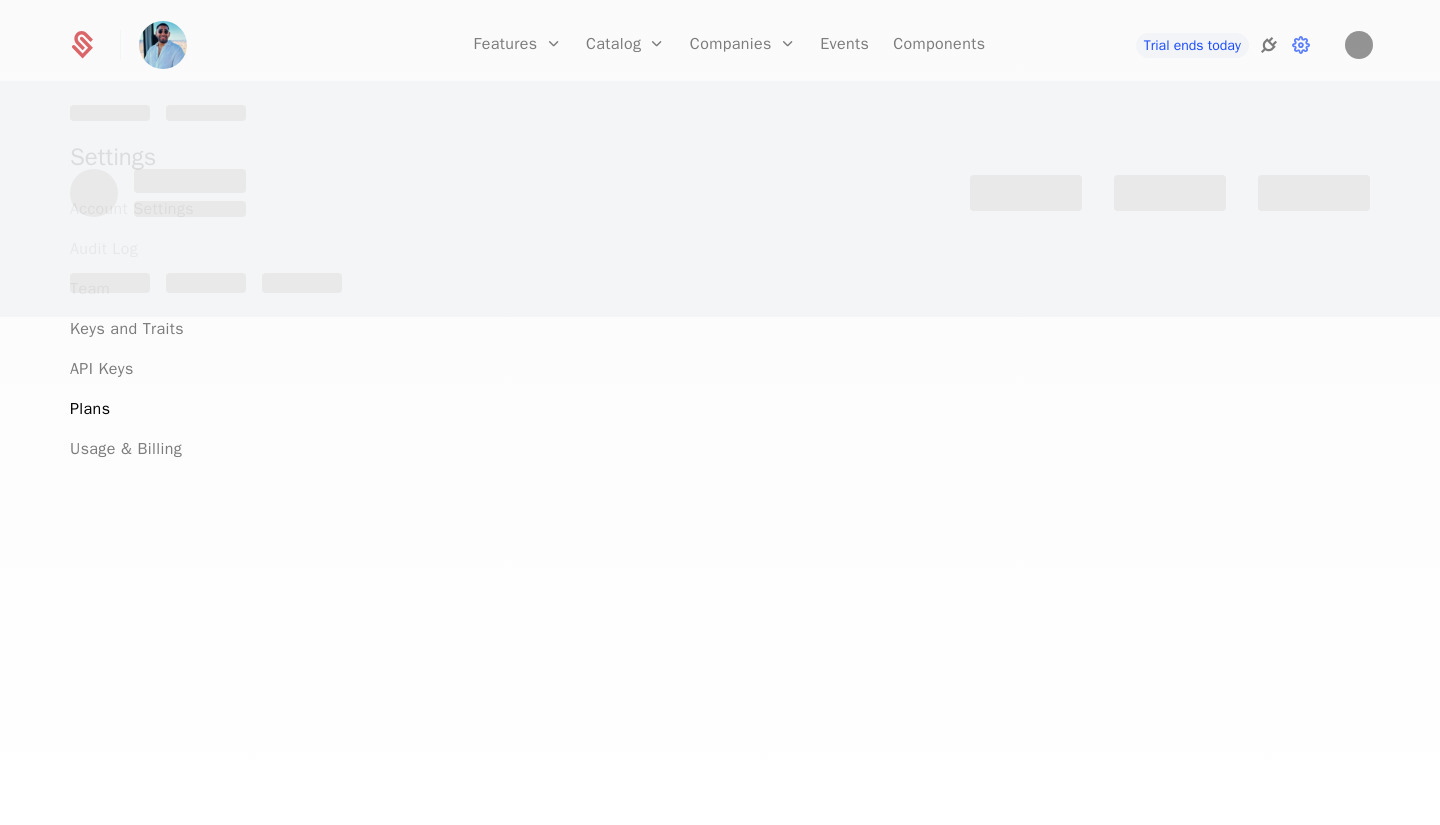 click at bounding box center [1269, 45] 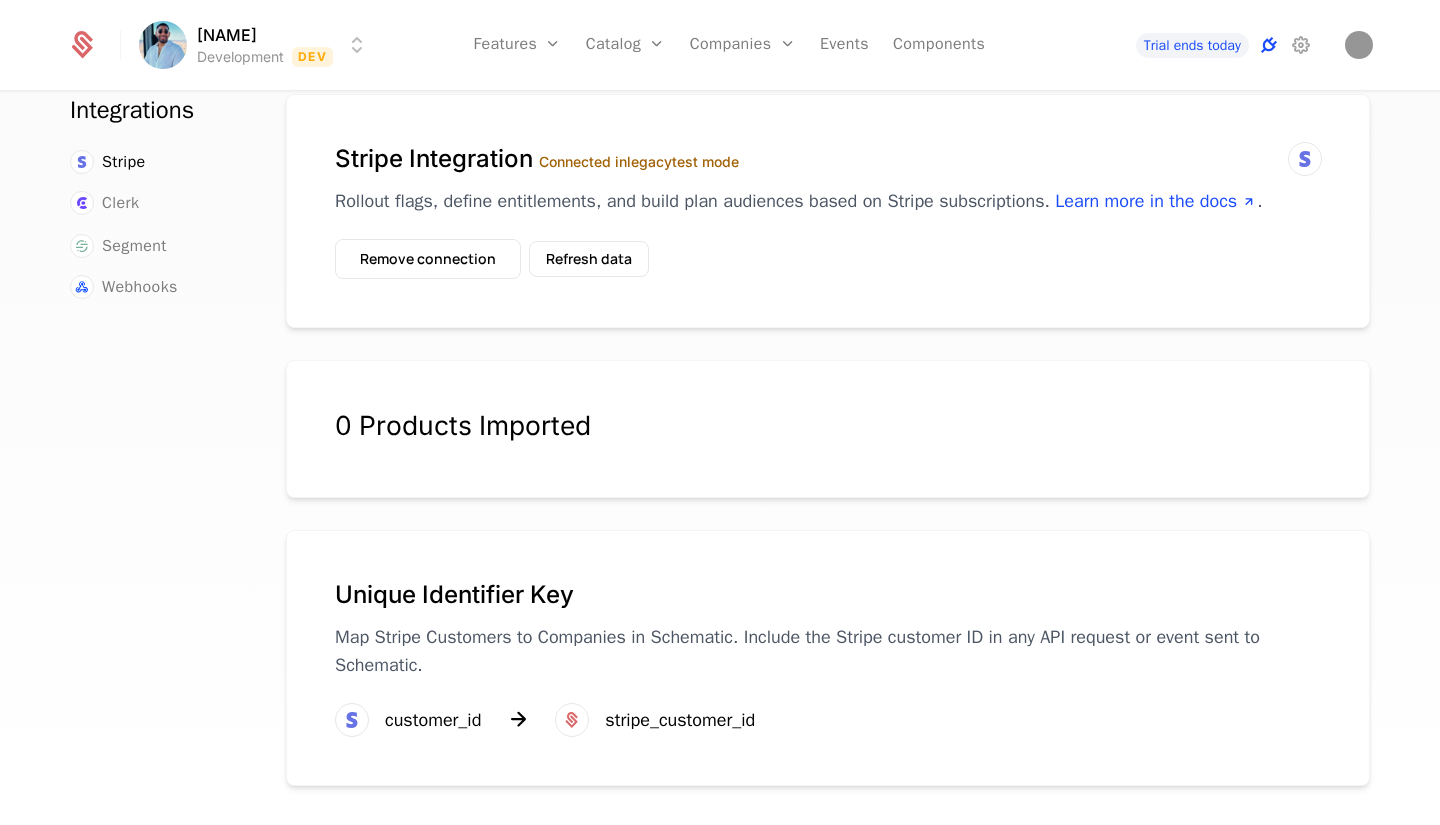 scroll, scrollTop: 0, scrollLeft: 0, axis: both 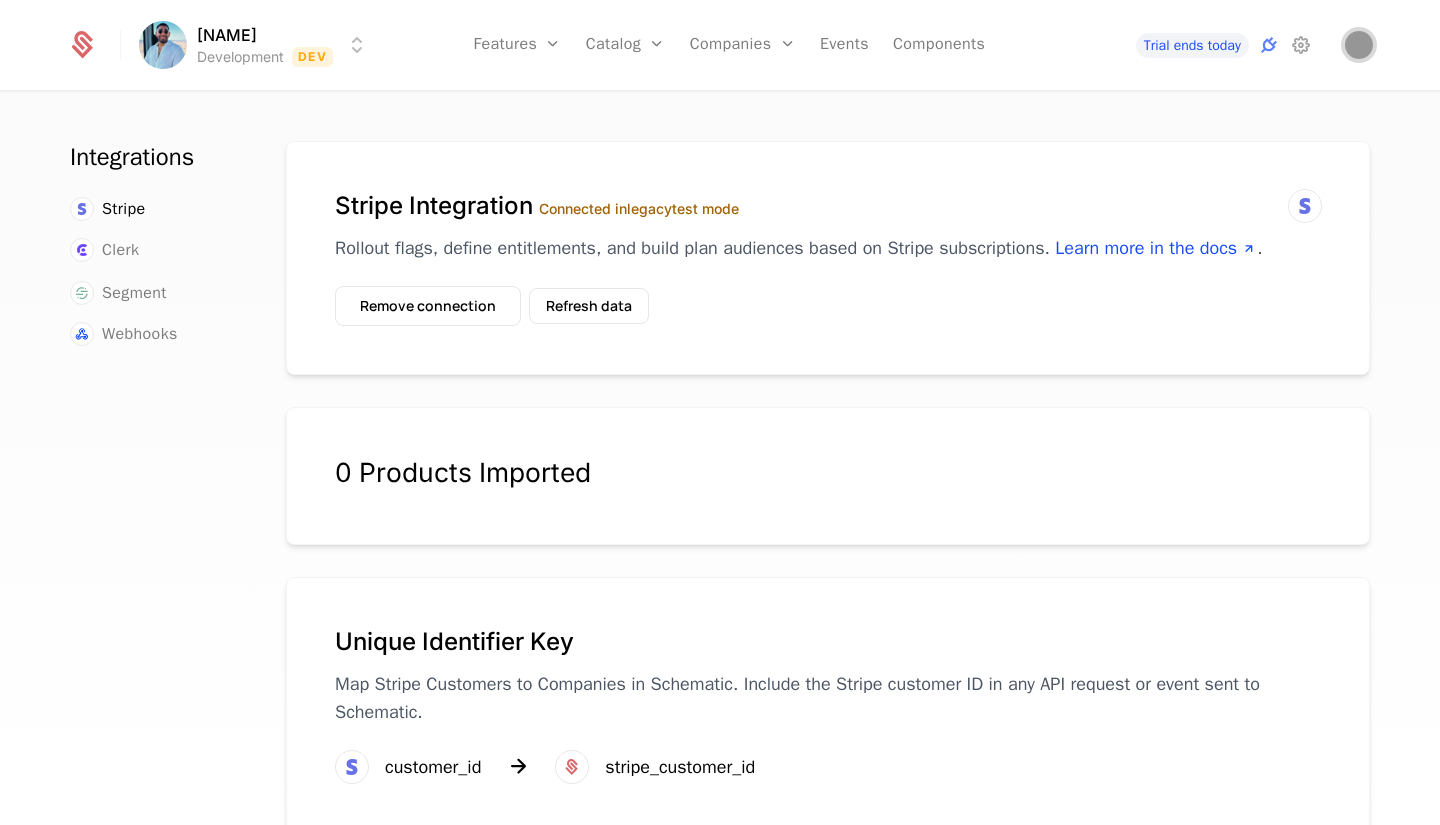click at bounding box center [1359, 45] 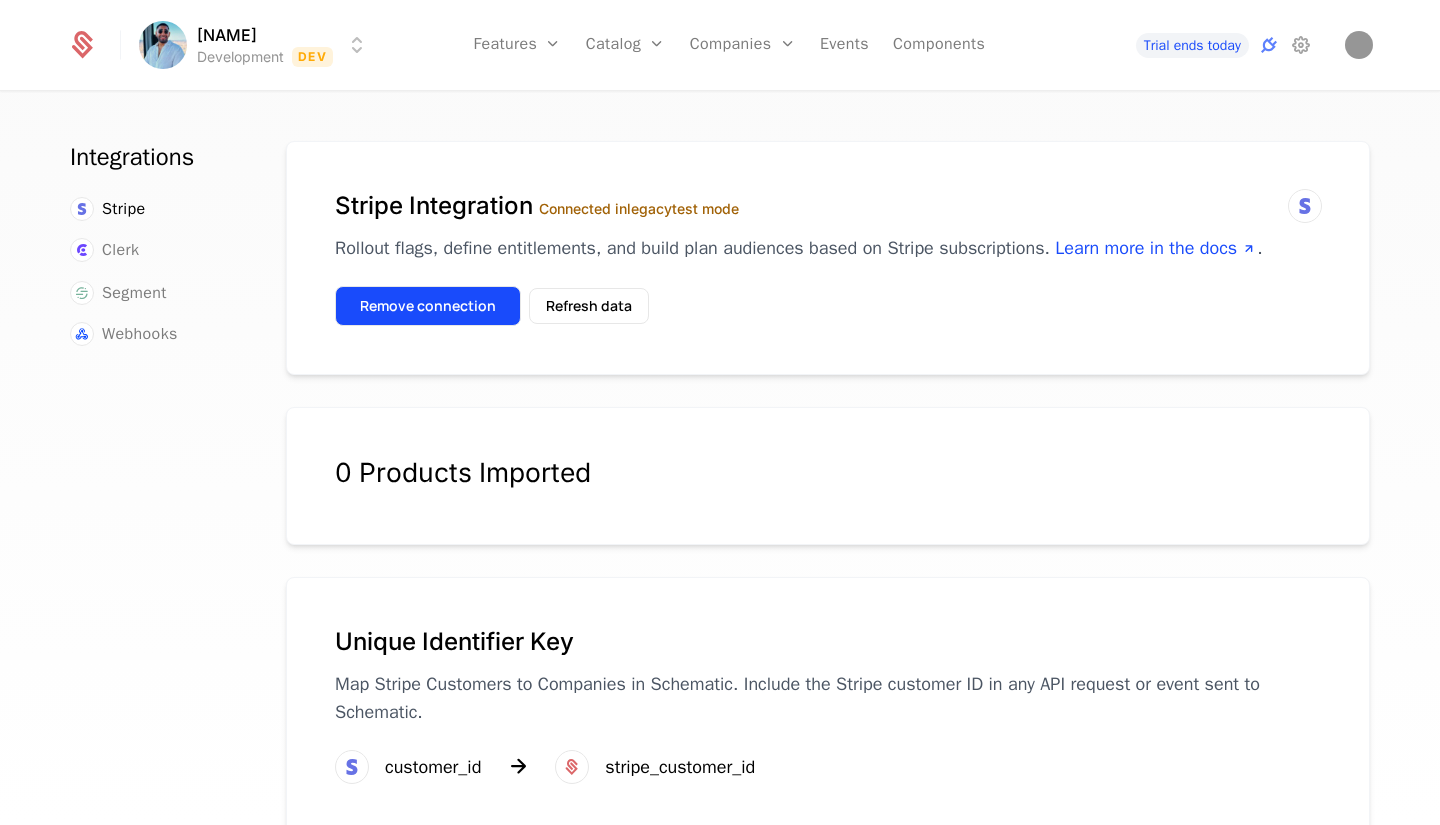 click on "Remove connection" at bounding box center [428, 306] 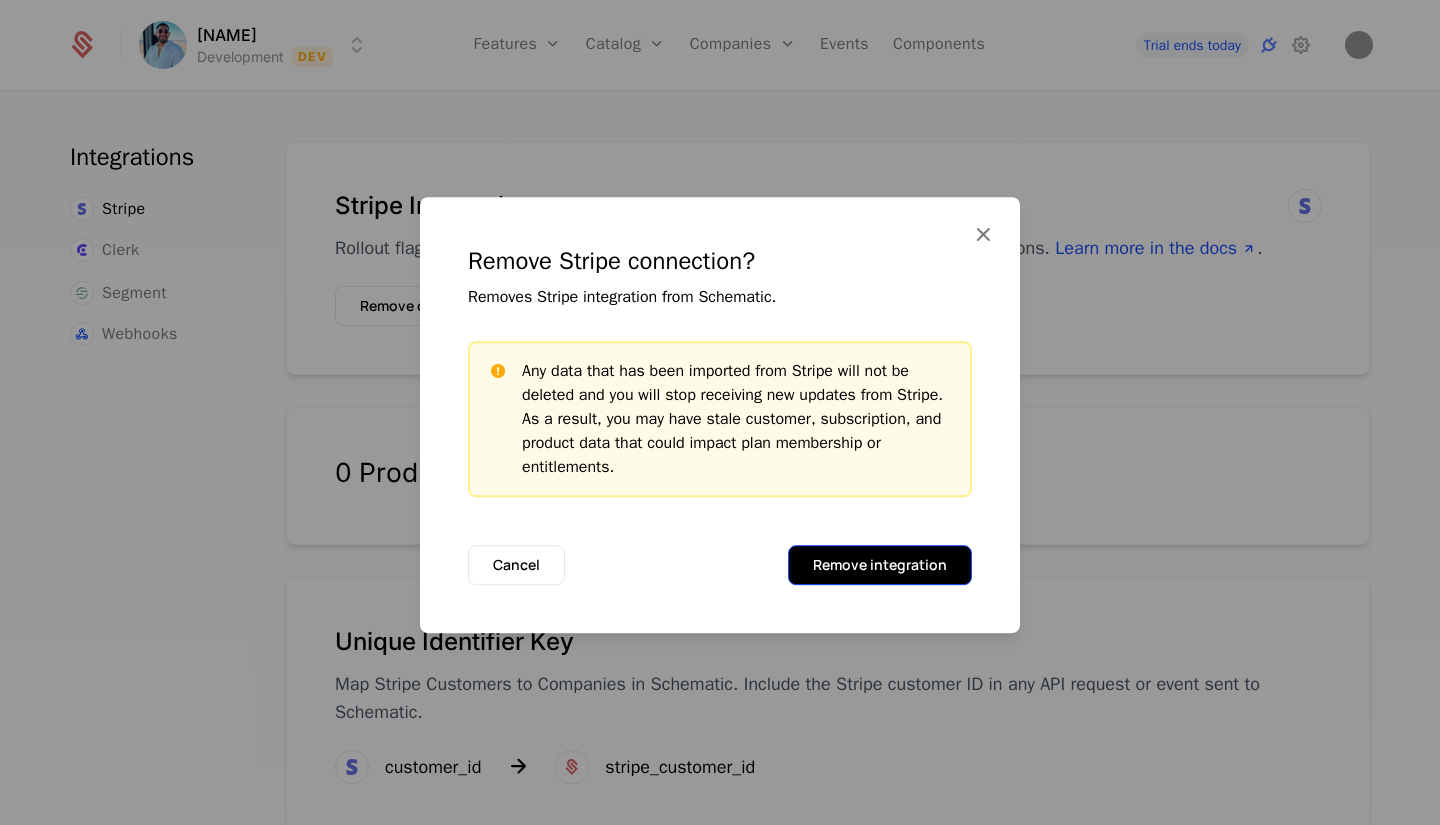 click on "Remove integration" at bounding box center (880, 565) 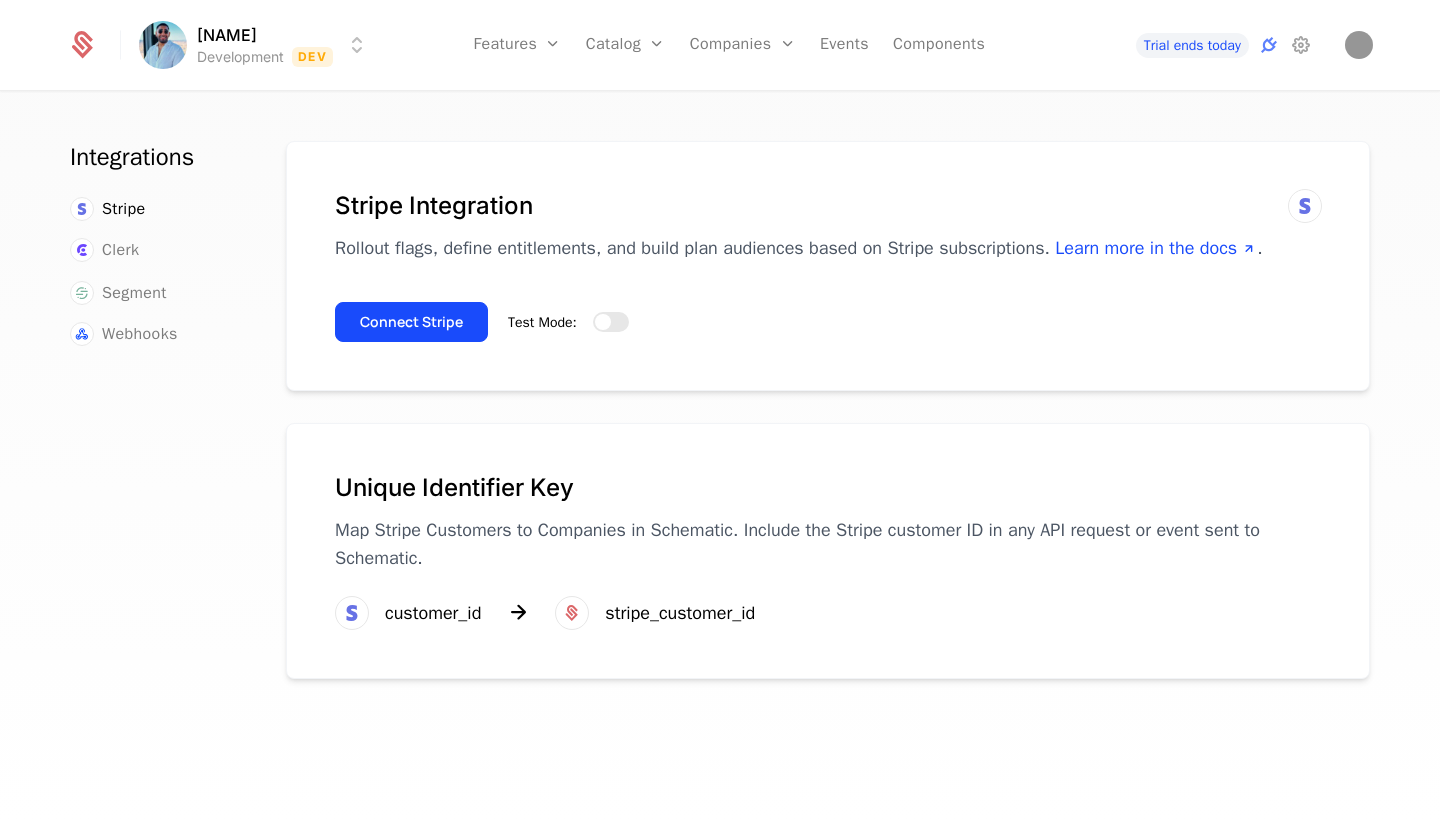 click on "Test Mode:" at bounding box center [568, 322] 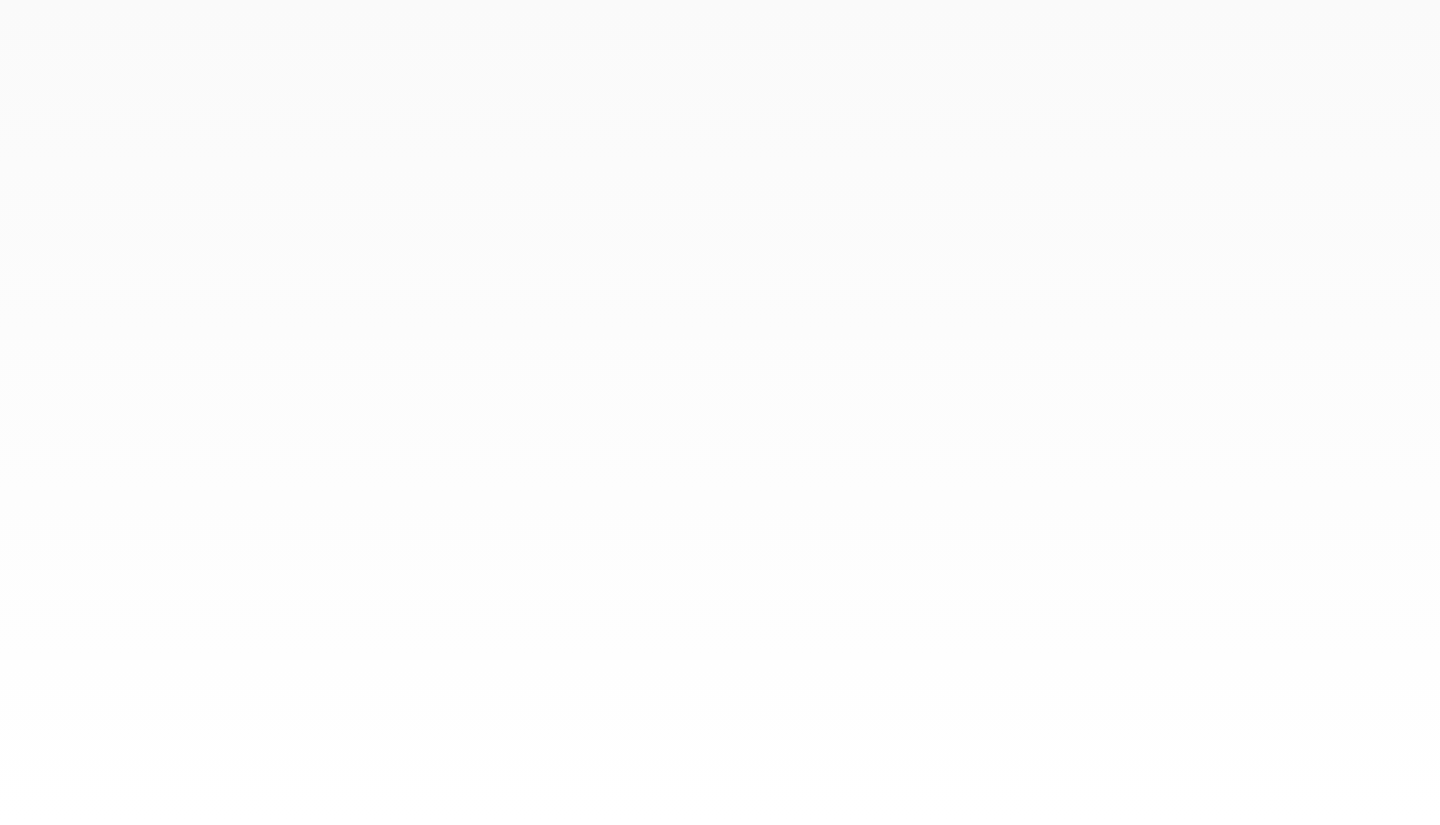scroll, scrollTop: 0, scrollLeft: 0, axis: both 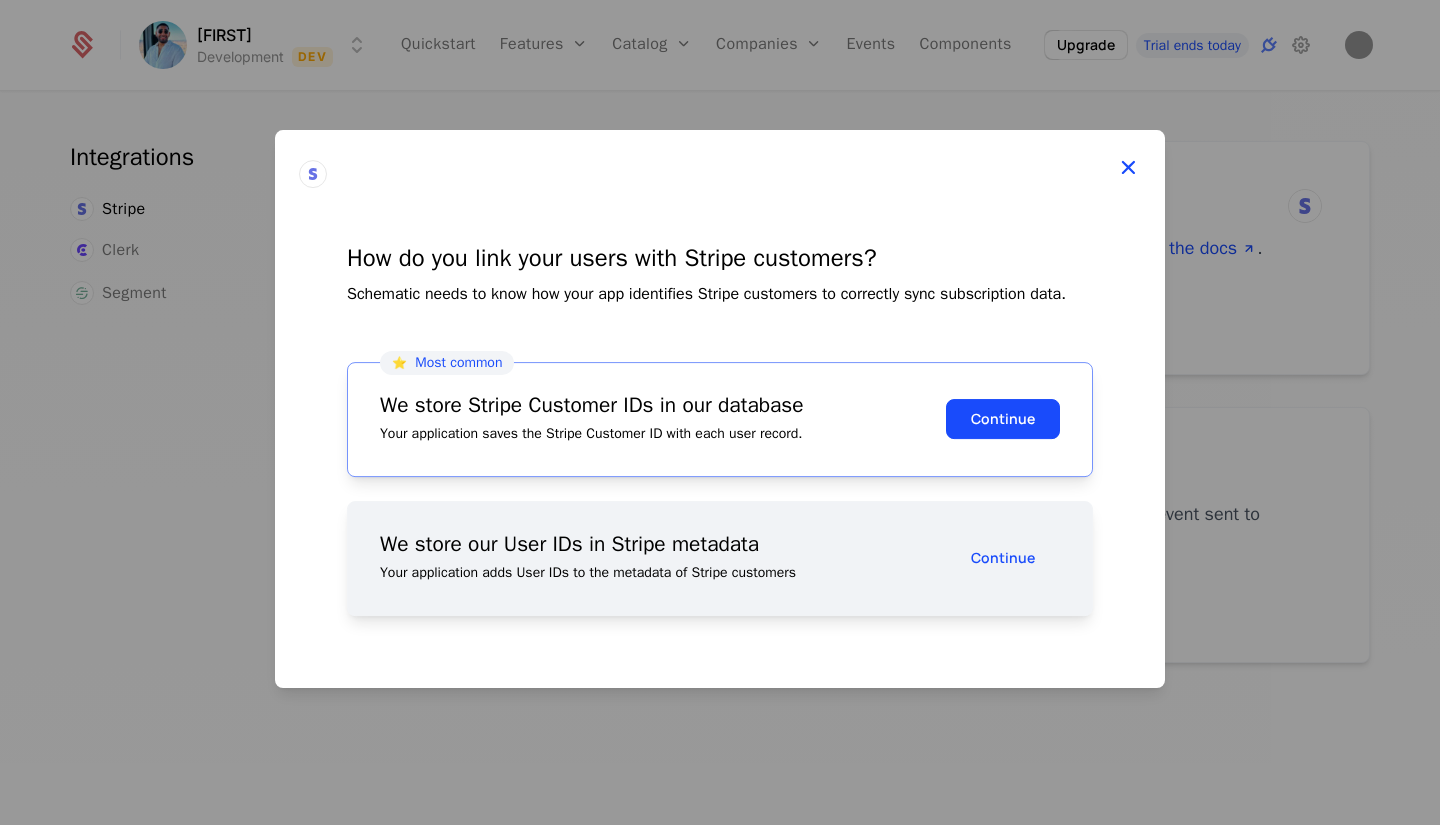 click at bounding box center (1128, 167) 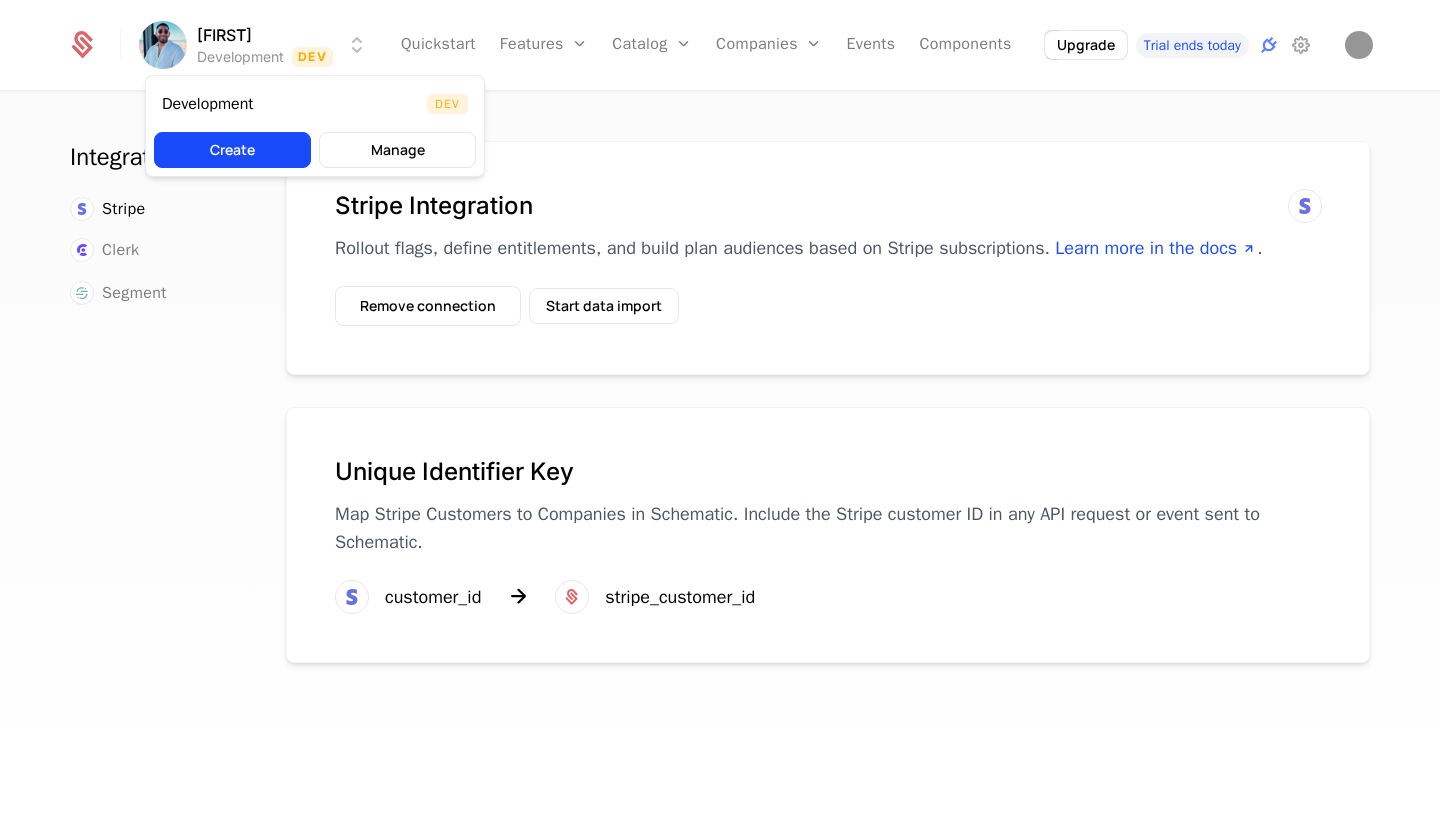 click on "Geetha Development Dev Quickstart Features Features Flags Catalog Plans Add Ons Configuration Companies Companies Users Events Components Upgrade Trial ends today Integrations Stripe Clerk Segment Stripe Integration     Rollout flags, define entitlements, and build plan audiences based on Stripe subscriptions.   Learn more in the docs . Remove connection Start data import Unique Identifier Key     Map Stripe Customers to Companies in Schematic. Include the Stripe customer ID in any API request or event sent to Schematic. customer_id stripe_customer_id
Best Viewed on Desktop You're currently viewing this on a  mobile device . For the best experience,   we recommend using a desktop or larger screens , as the application isn't fully optimized for smaller resolutions just yet. Got it  Development Dev Create Manage" at bounding box center [720, 412] 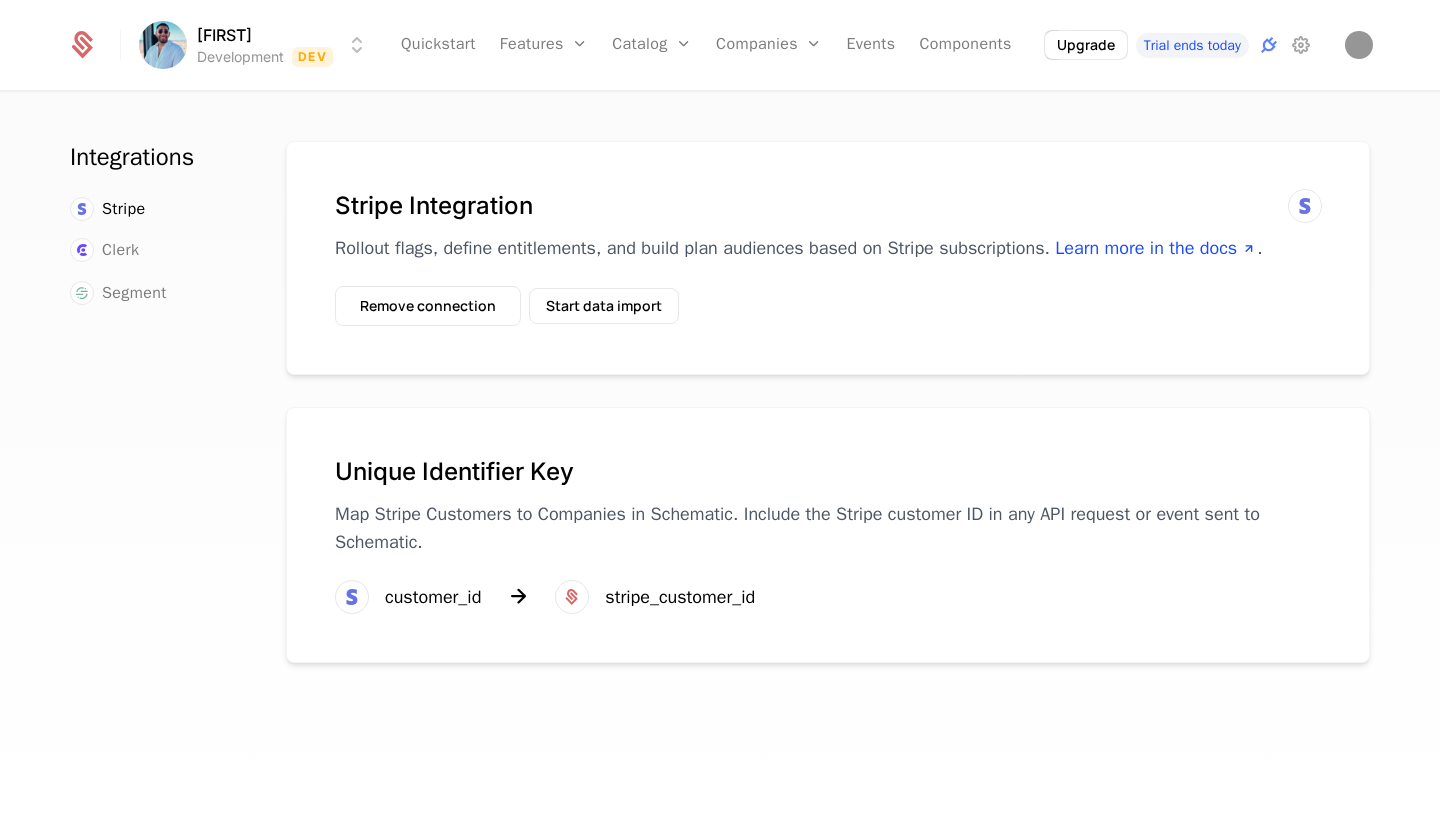click on "Geetha Development Dev Quickstart Features Features Flags Catalog Plans Add Ons Configuration Companies Companies Users Events Components Upgrade Trial ends today Integrations Stripe Clerk Segment Stripe Integration     Rollout flags, define entitlements, and build plan audiences based on Stripe subscriptions.   Learn more in the docs . Remove connection Start data import Unique Identifier Key     Map Stripe Customers to Companies in Schematic. Include the Stripe customer ID in any API request or event sent to Schematic. customer_id stripe_customer_id
Best Viewed on Desktop You're currently viewing this on a  mobile device . For the best experience,   we recommend using a desktop or larger screens , as the application isn't fully optimized for smaller resolutions just yet. Got it" at bounding box center [720, 412] 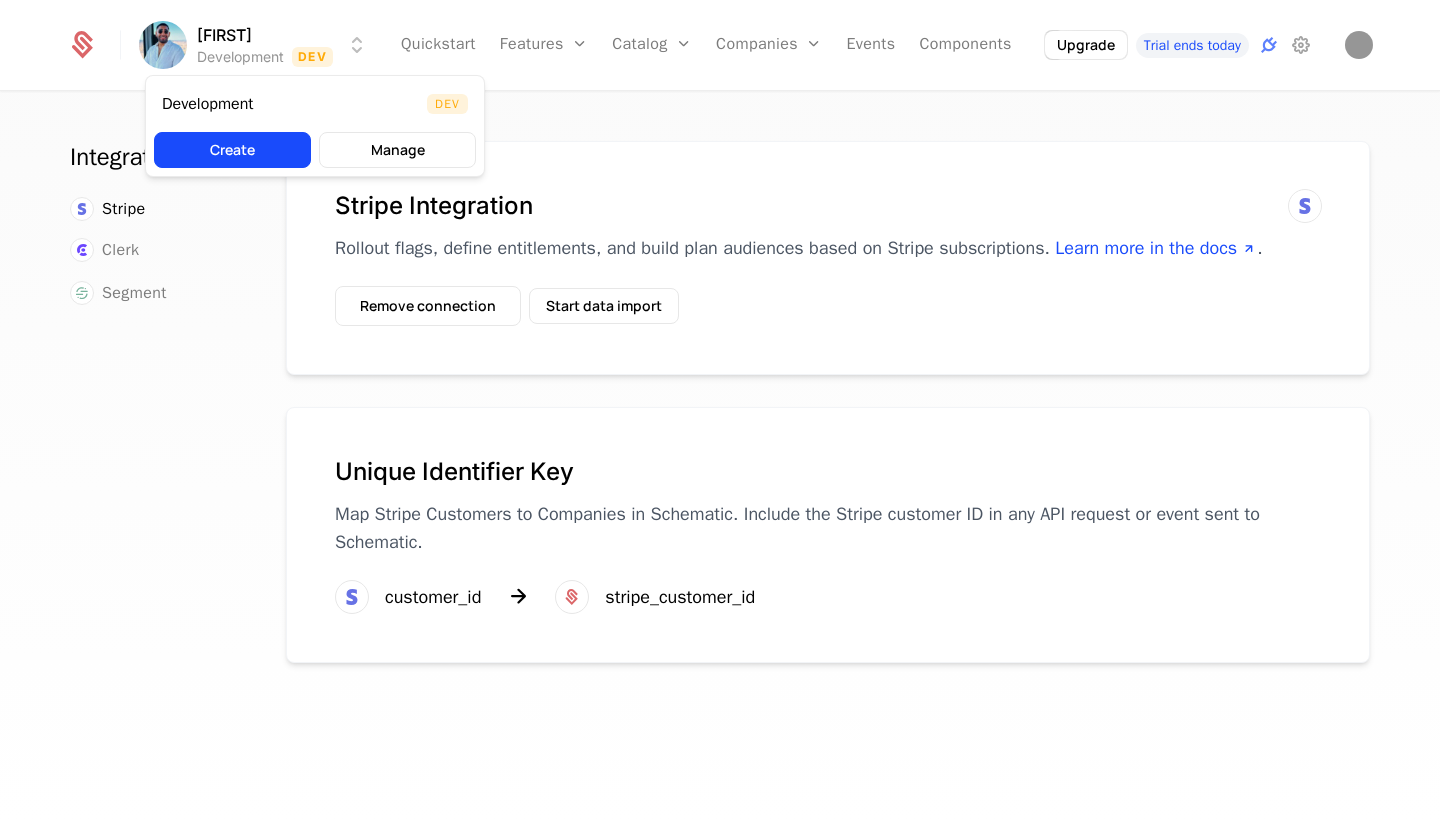 click on "Geetha Development Dev Quickstart Features Features Flags Catalog Plans Add Ons Configuration Companies Companies Users Events Components Upgrade Trial ends today Integrations Stripe Clerk Segment Stripe Integration     Rollout flags, define entitlements, and build plan audiences based on Stripe subscriptions.   Learn more in the docs . Remove connection Start data import Unique Identifier Key     Map Stripe Customers to Companies in Schematic. Include the Stripe customer ID in any API request or event sent to Schematic. customer_id stripe_customer_id
Best Viewed on Desktop You're currently viewing this on a  mobile device . For the best experience,   we recommend using a desktop or larger screens , as the application isn't fully optimized for smaller resolutions just yet. Got it  Development Dev Create Manage" at bounding box center [720, 412] 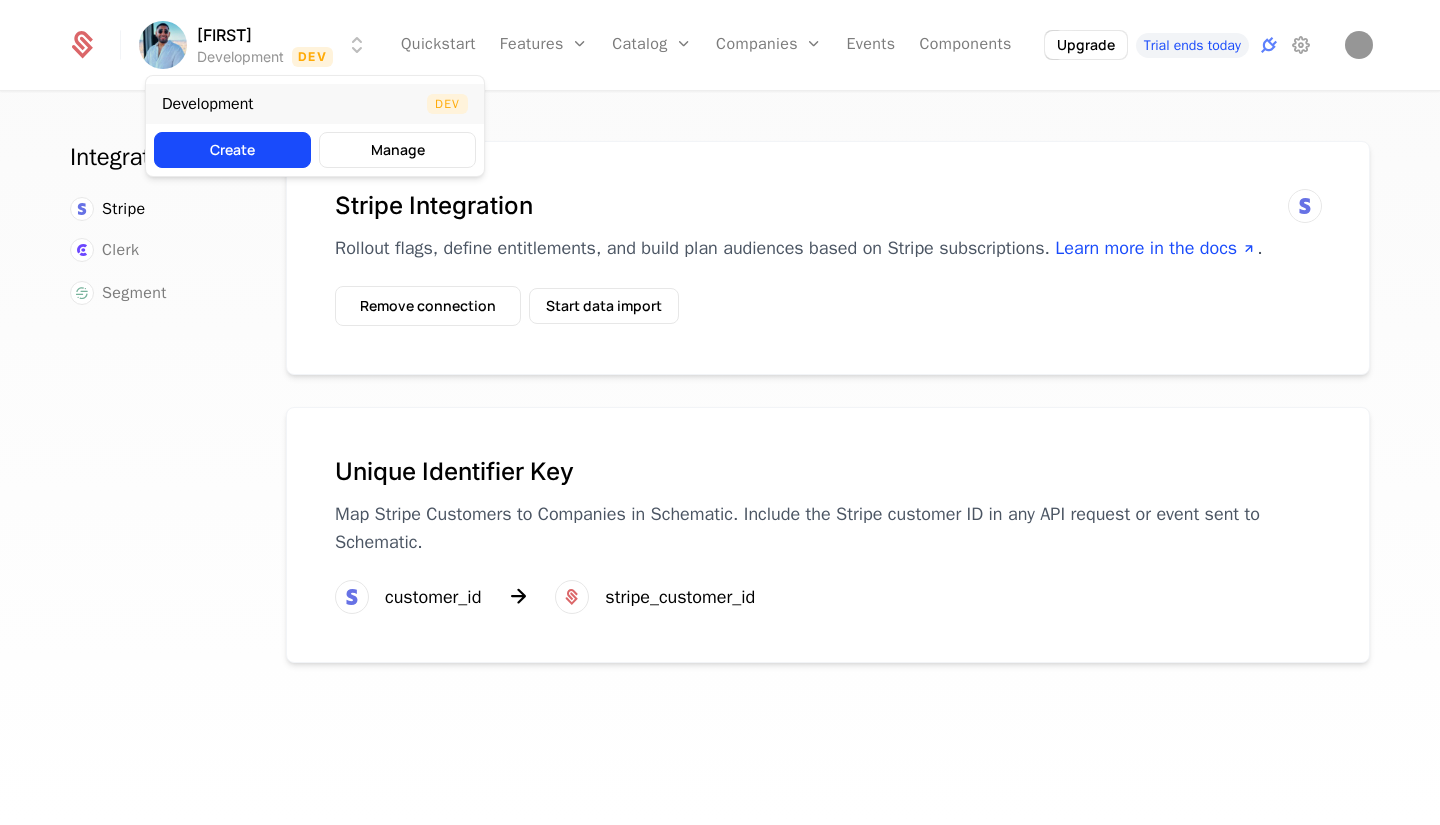 click on "Dev" at bounding box center [447, 104] 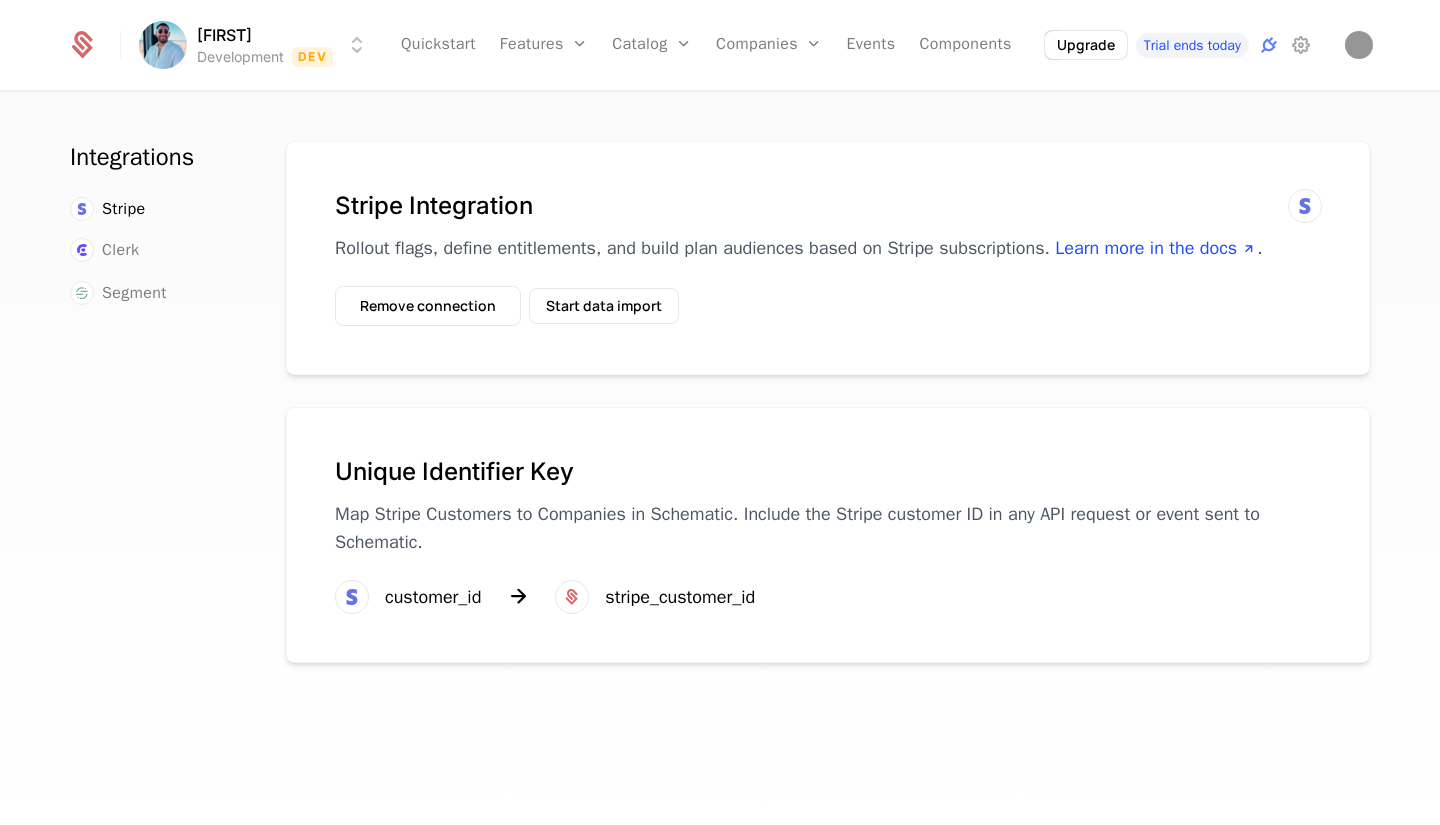 click on "customer_id" at bounding box center [408, 597] 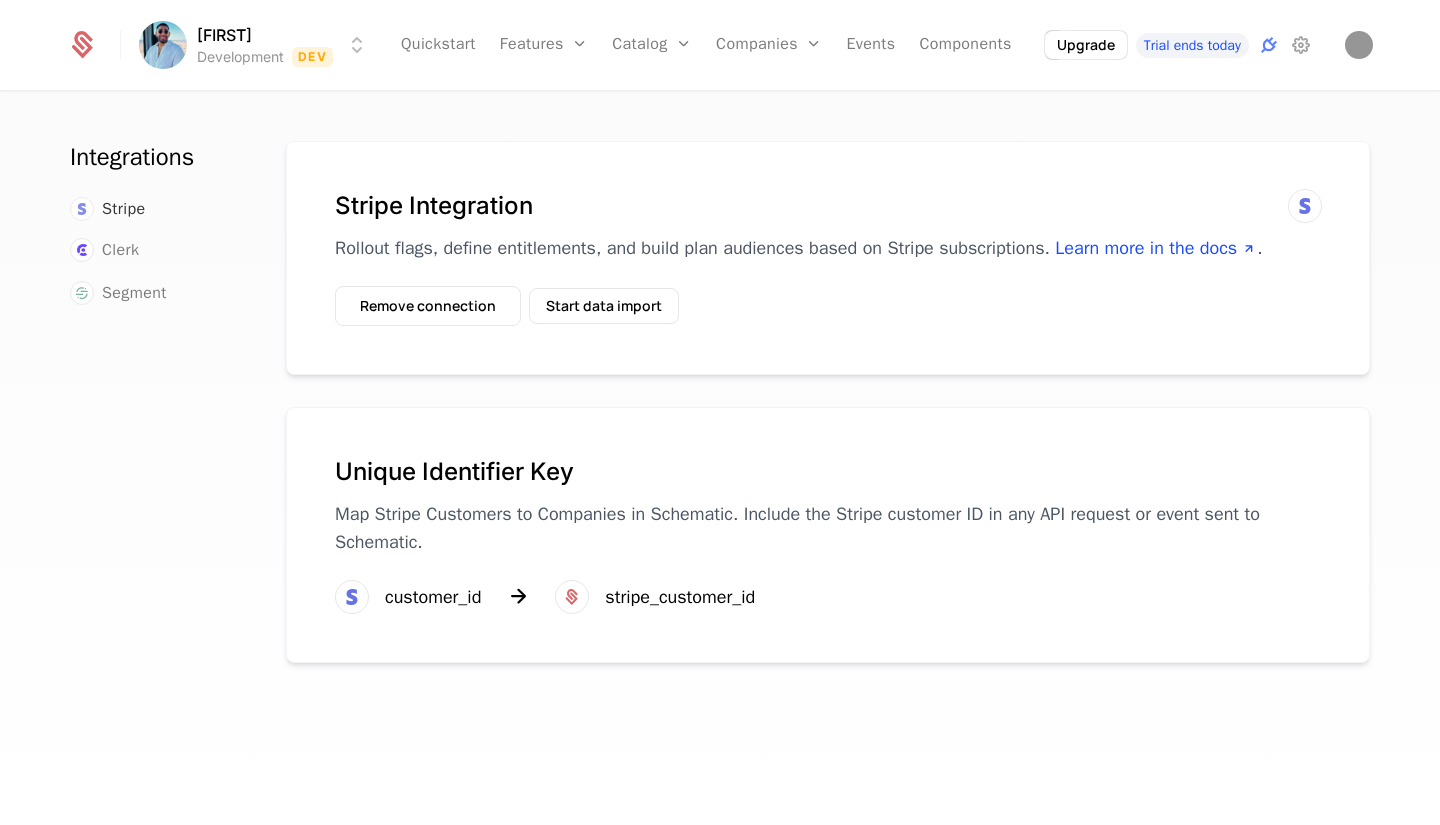 click on "Stripe" at bounding box center [124, 209] 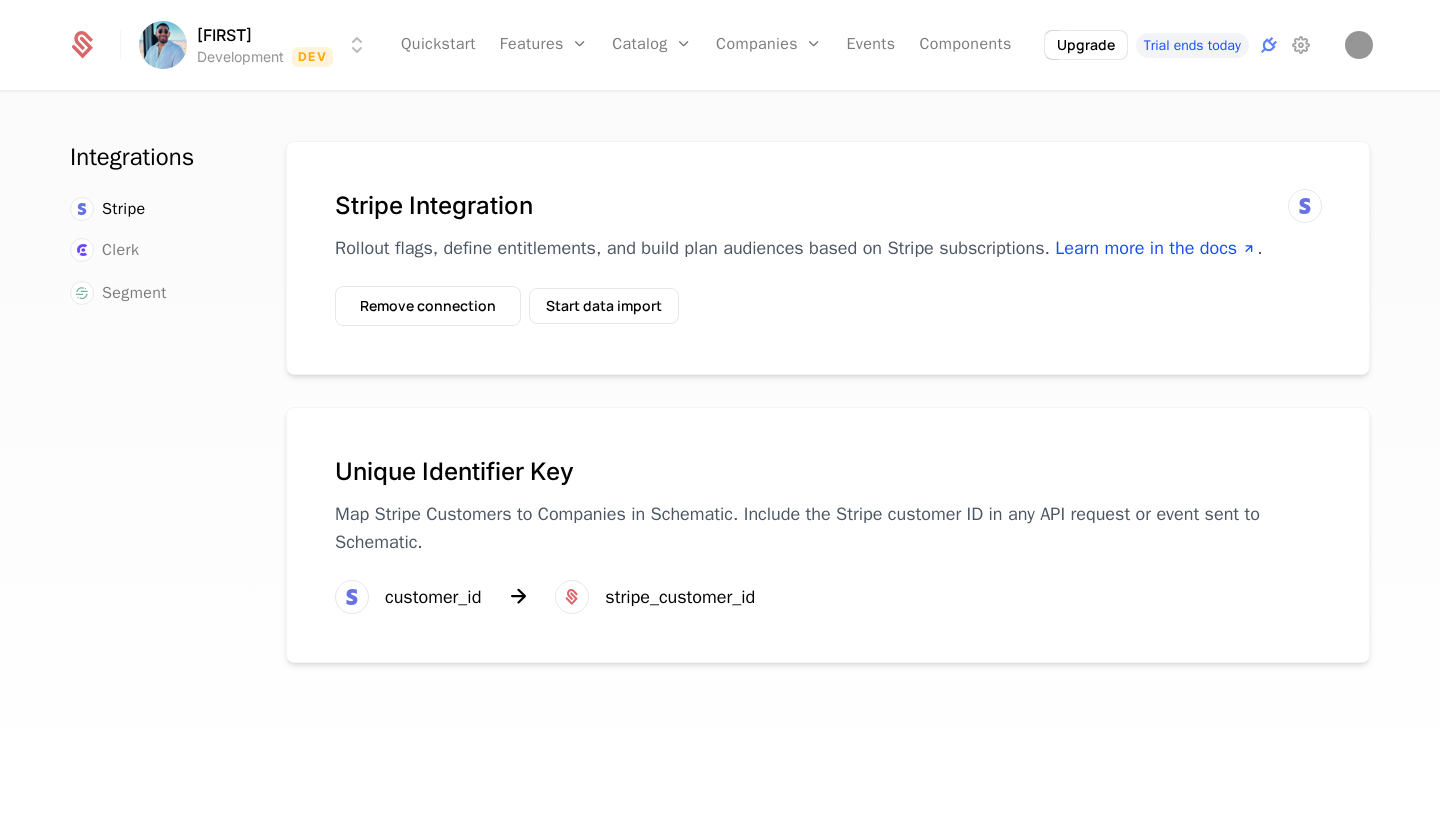 click at bounding box center (1305, 206) 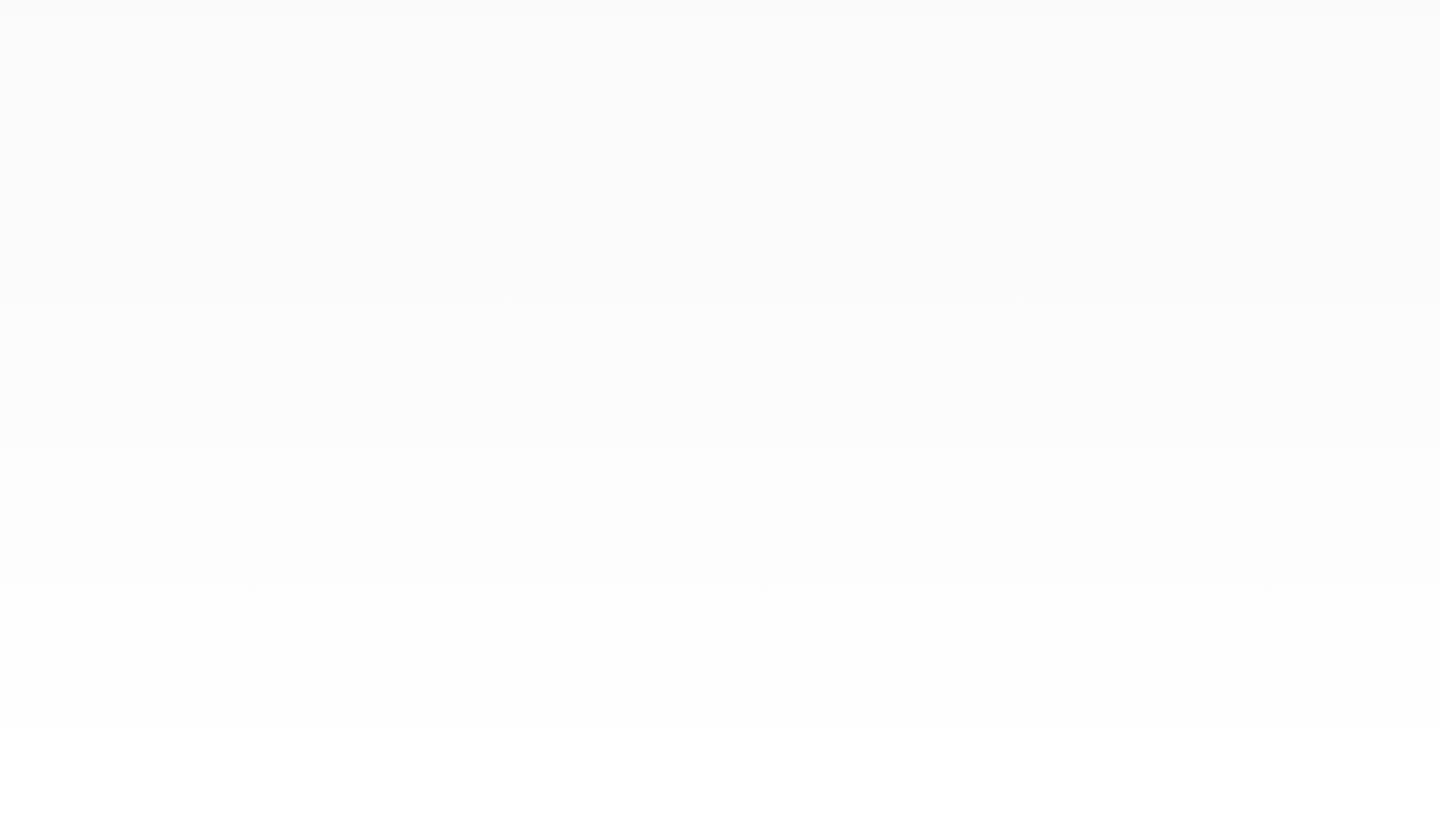 scroll, scrollTop: 0, scrollLeft: 0, axis: both 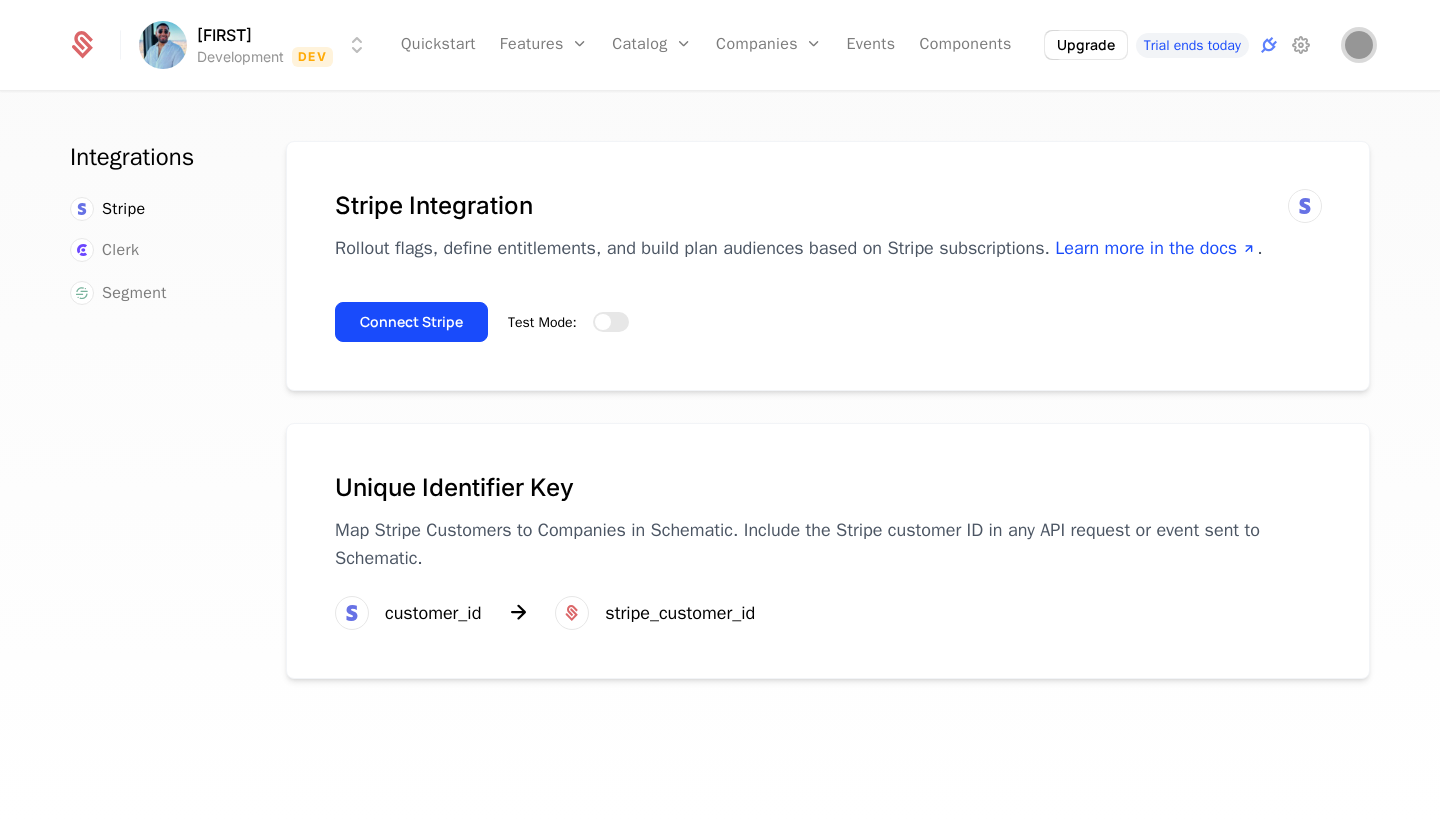 click at bounding box center (1359, 45) 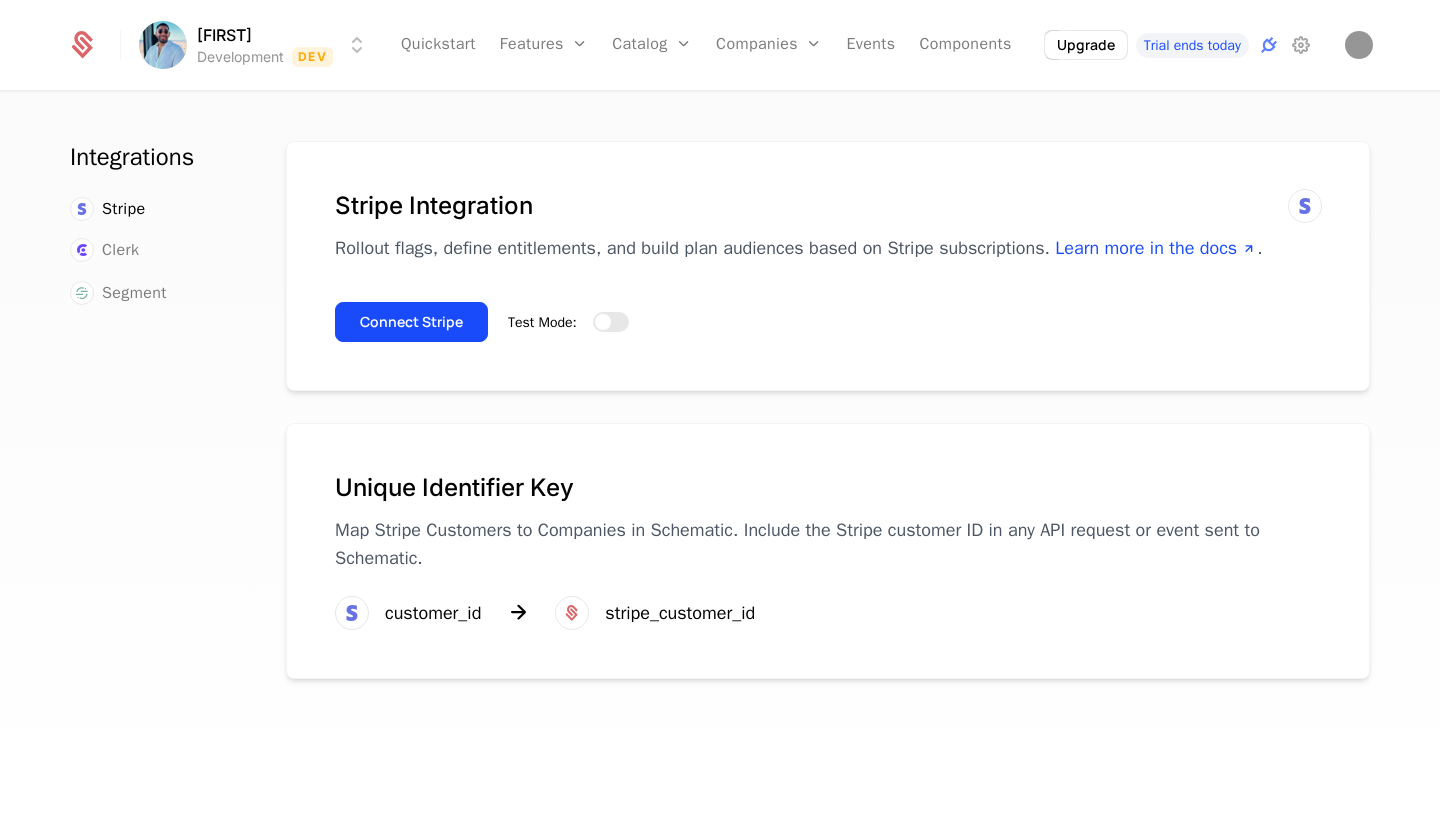 click on "Test Mode:" at bounding box center (568, 322) 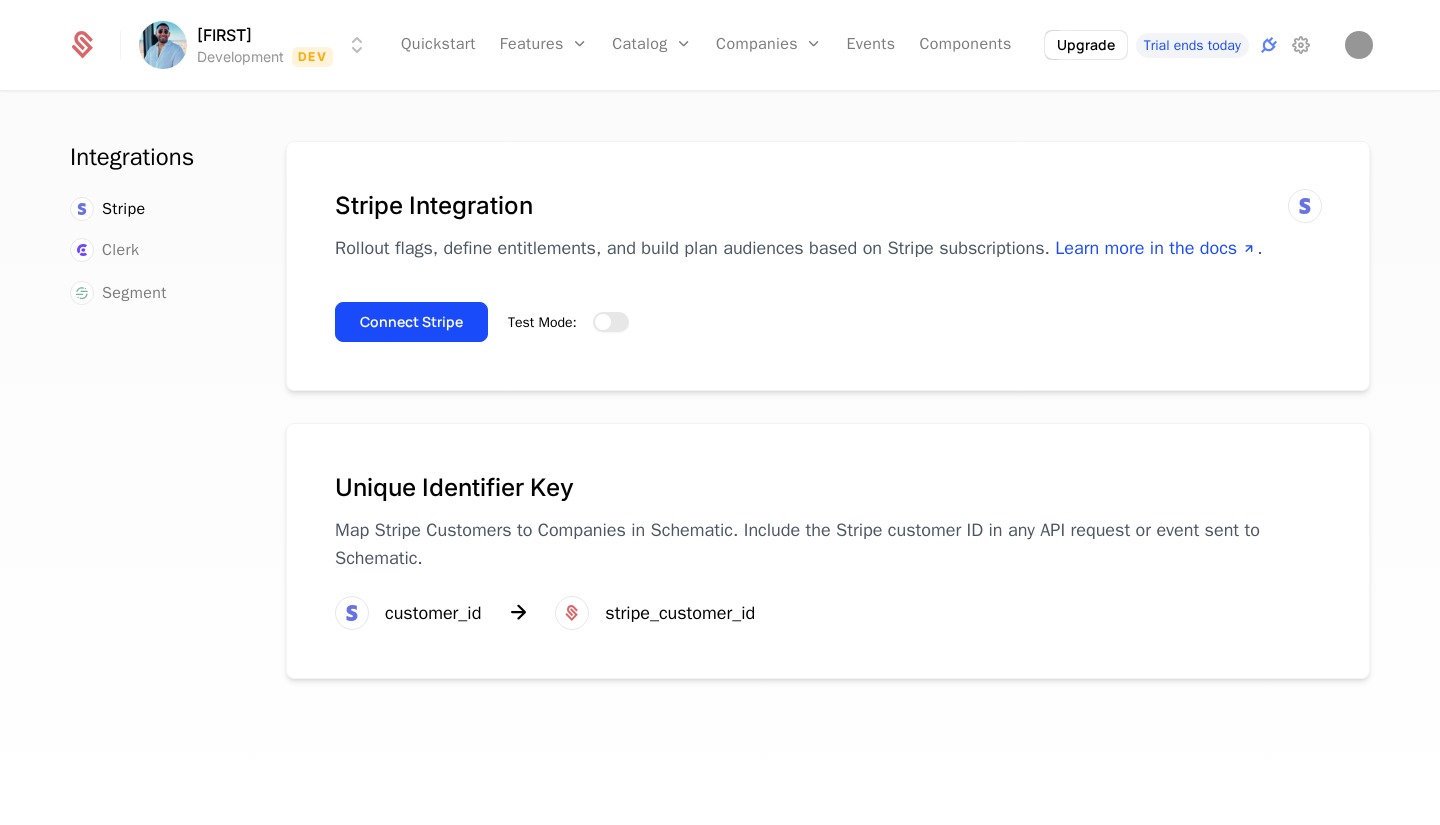 click on "Test Mode:" at bounding box center (611, 322) 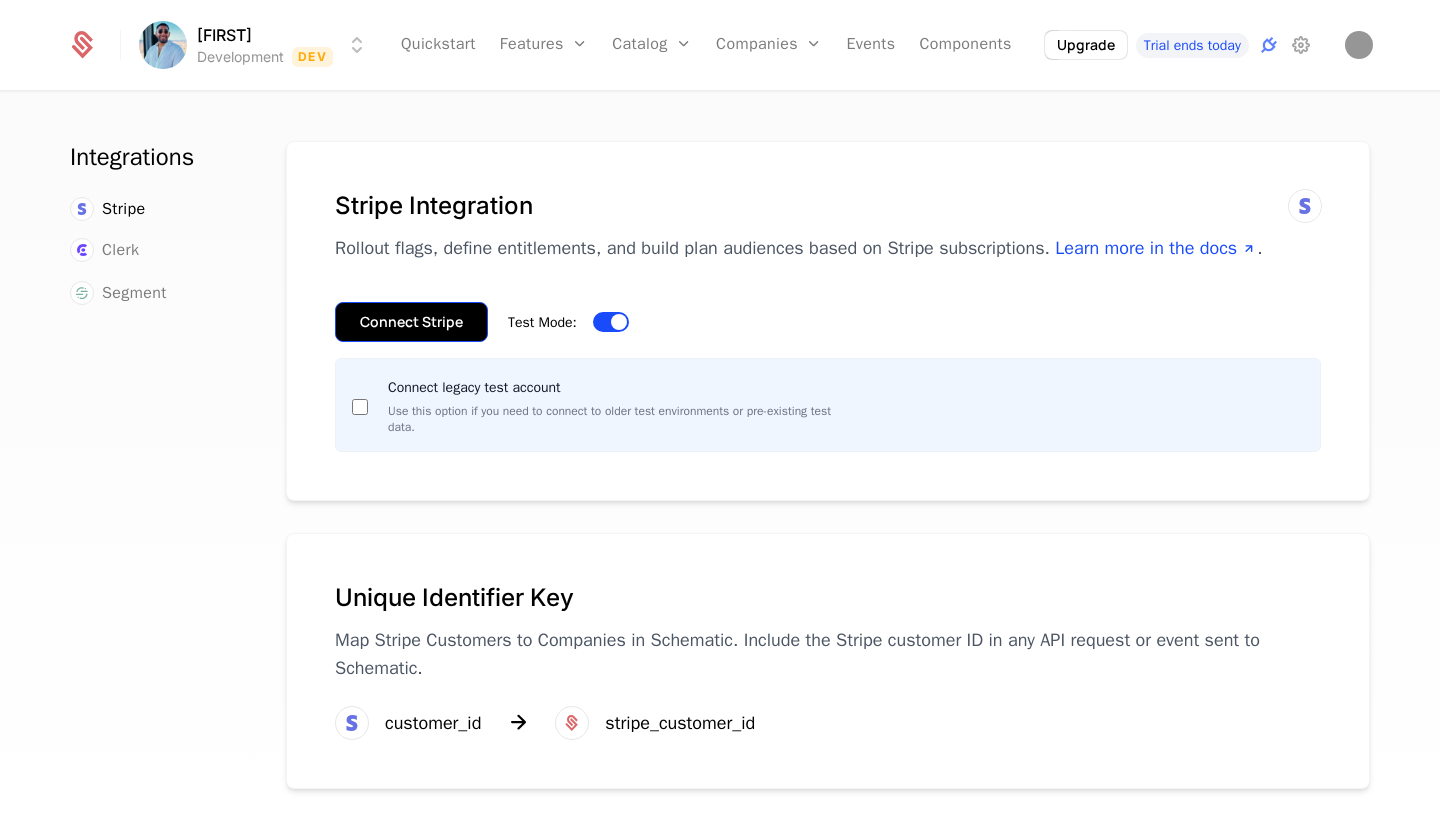 click on "Connect Stripe" at bounding box center (411, 322) 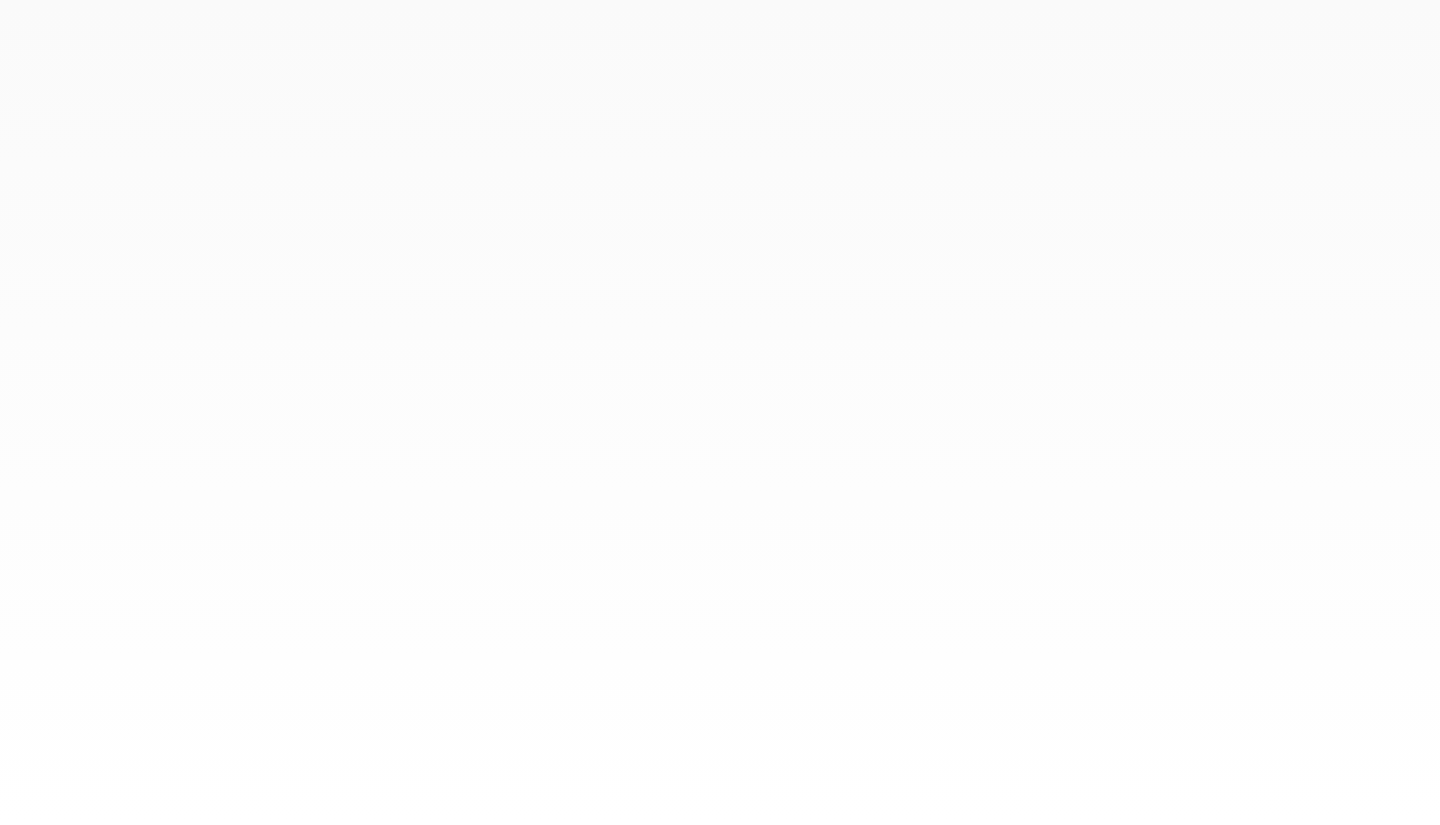 scroll, scrollTop: 0, scrollLeft: 0, axis: both 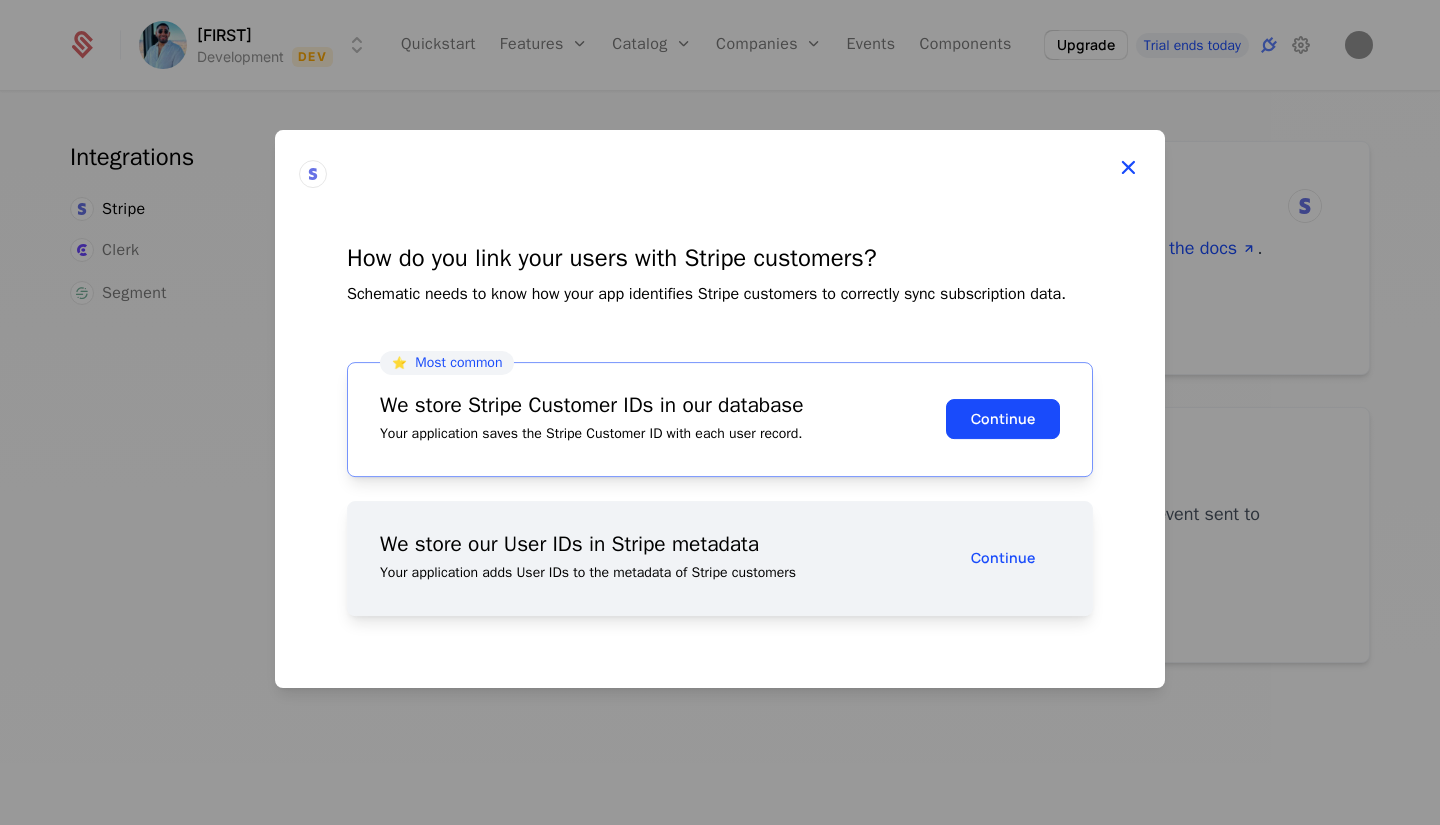 click at bounding box center [1128, 167] 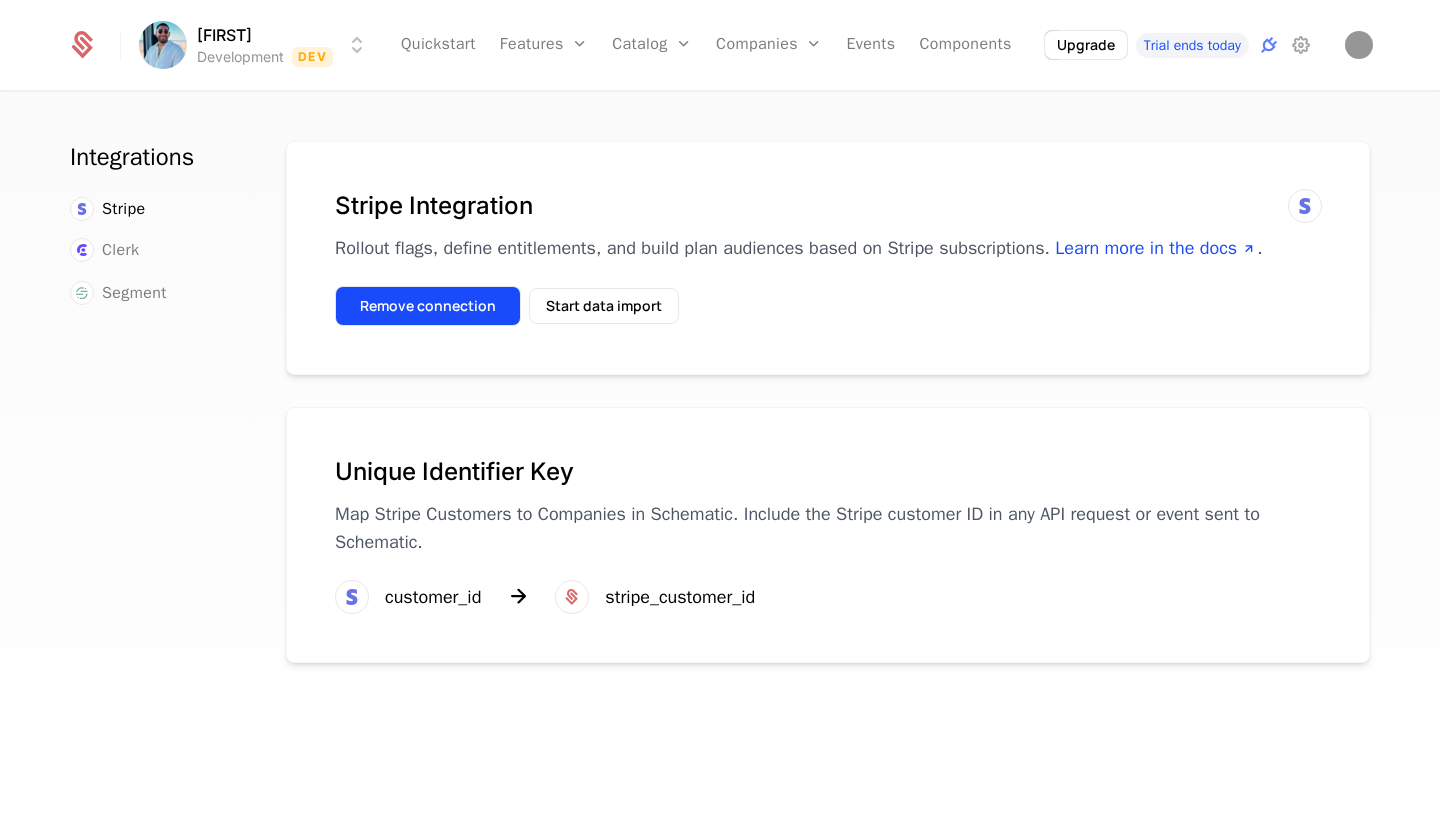 click on "Remove connection" at bounding box center (428, 306) 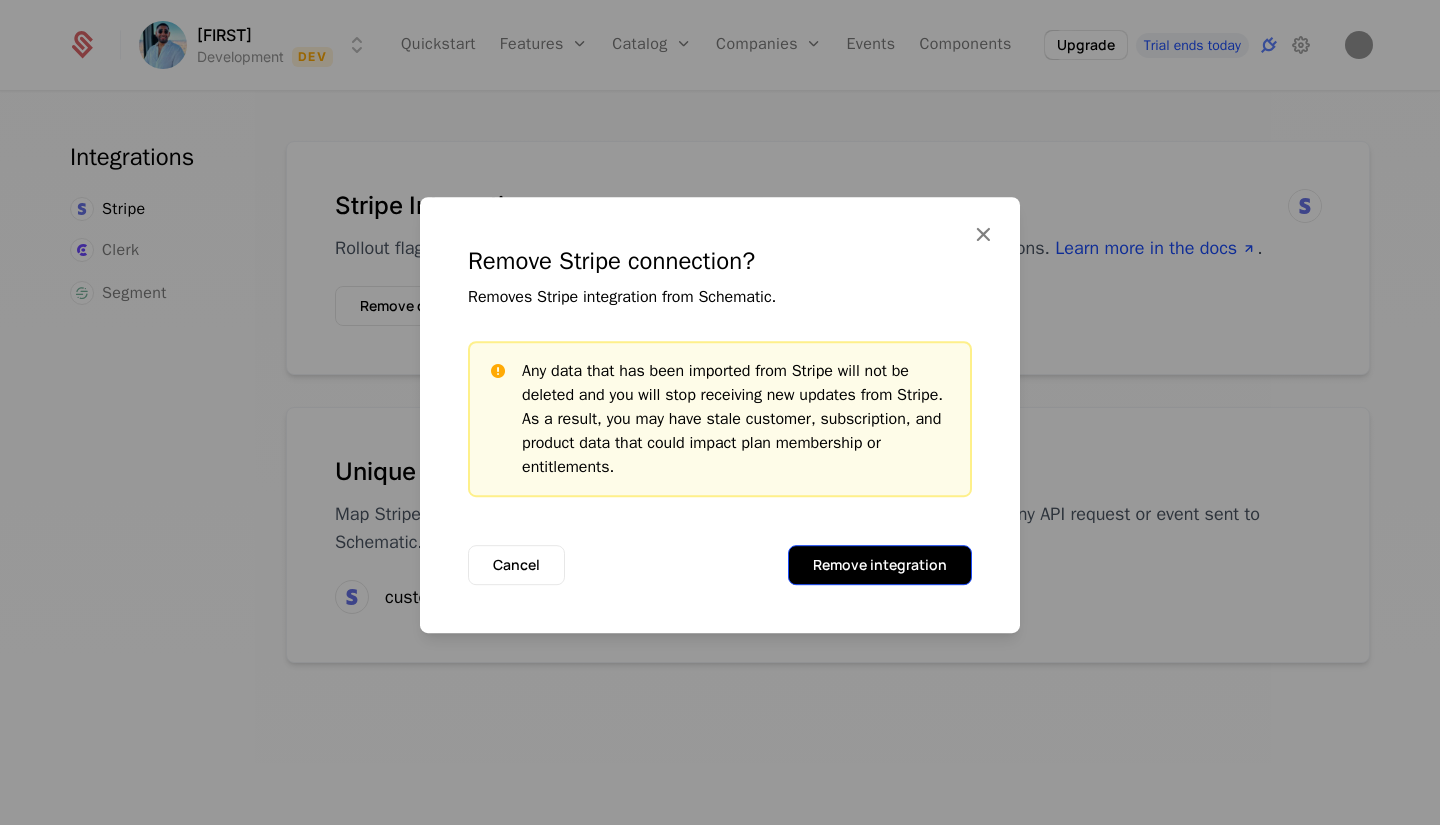 click on "Remove integration" at bounding box center [880, 565] 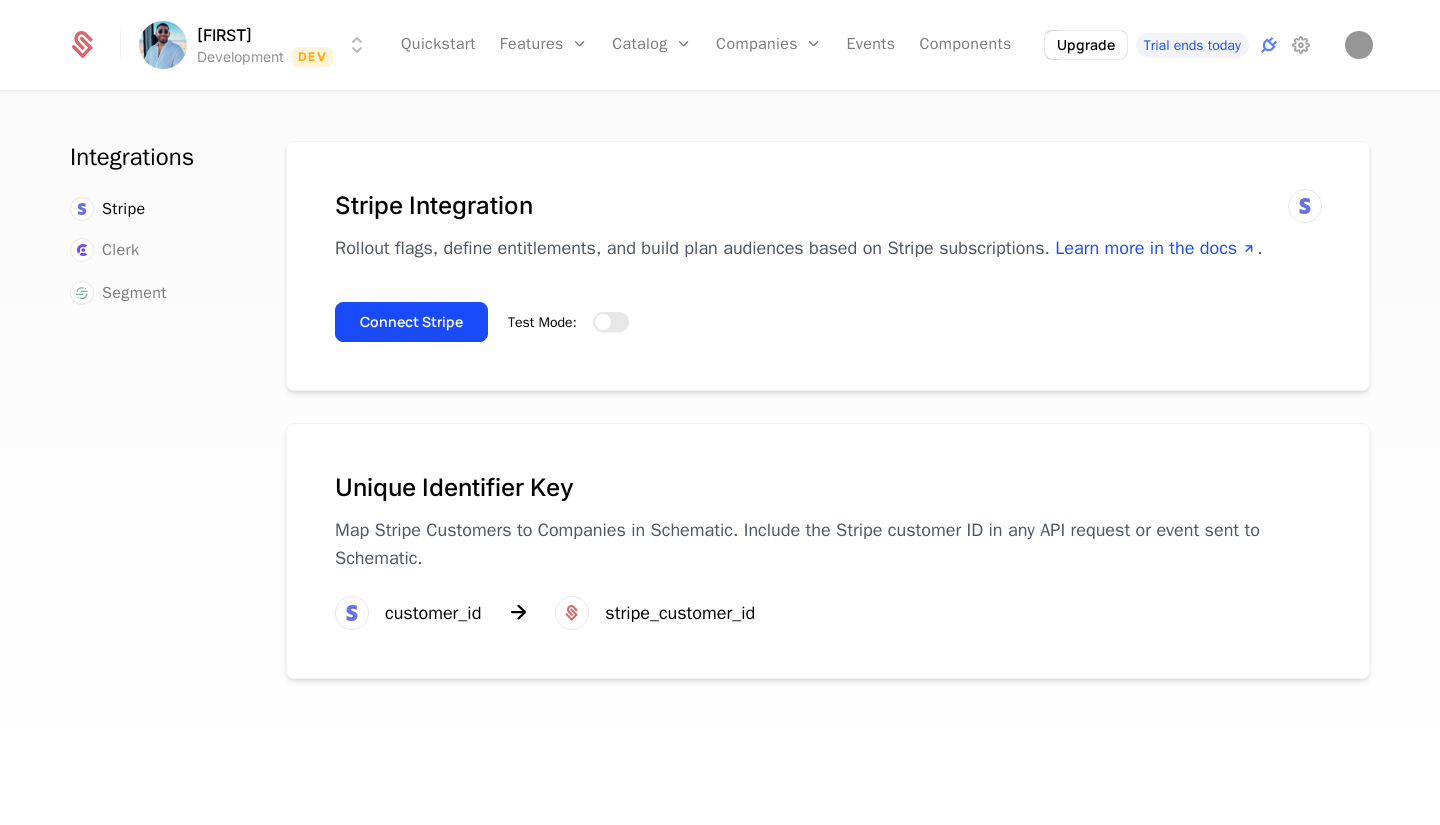 click on "Test Mode:" at bounding box center [611, 322] 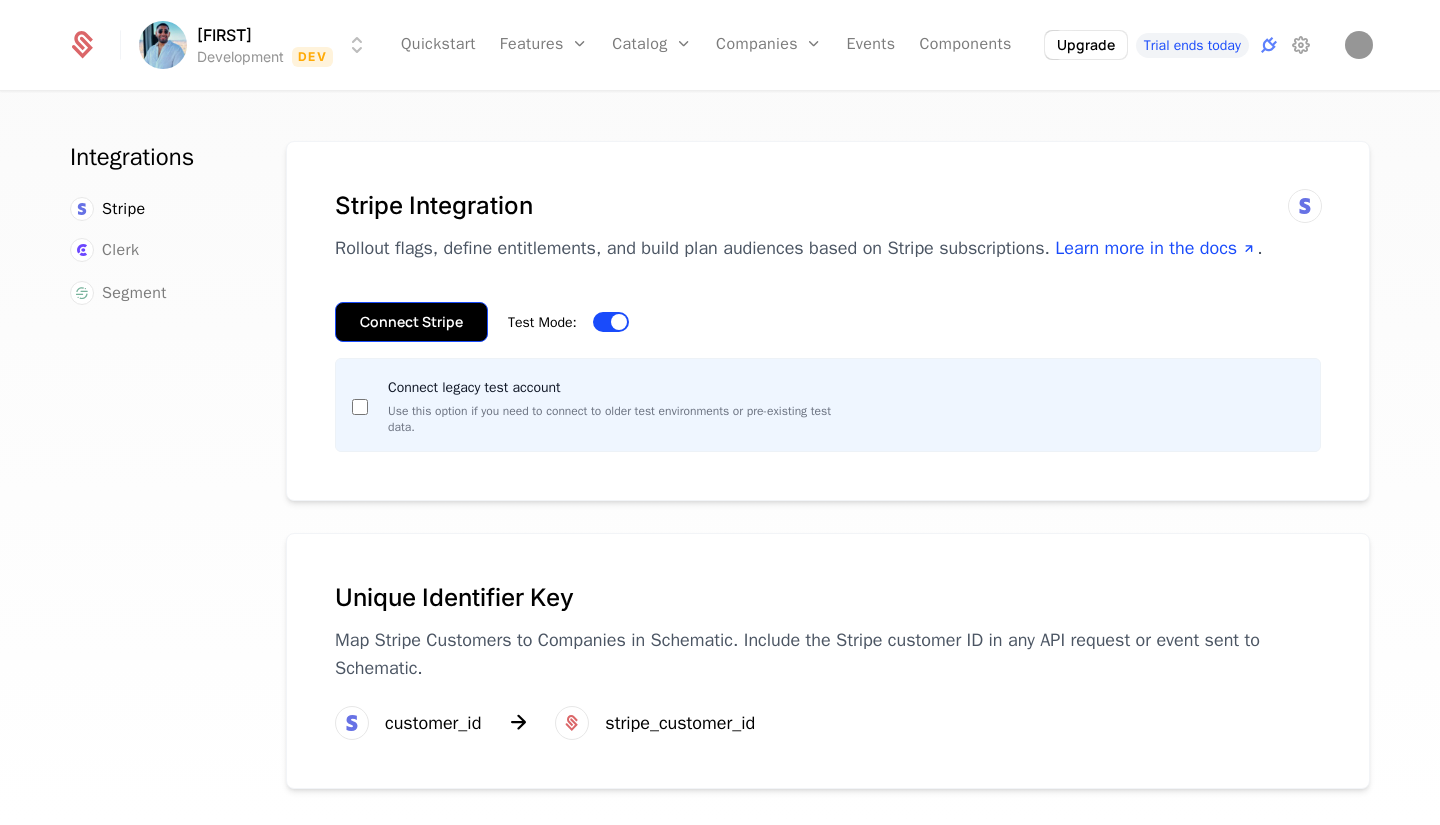 click on "Connect Stripe" at bounding box center (411, 322) 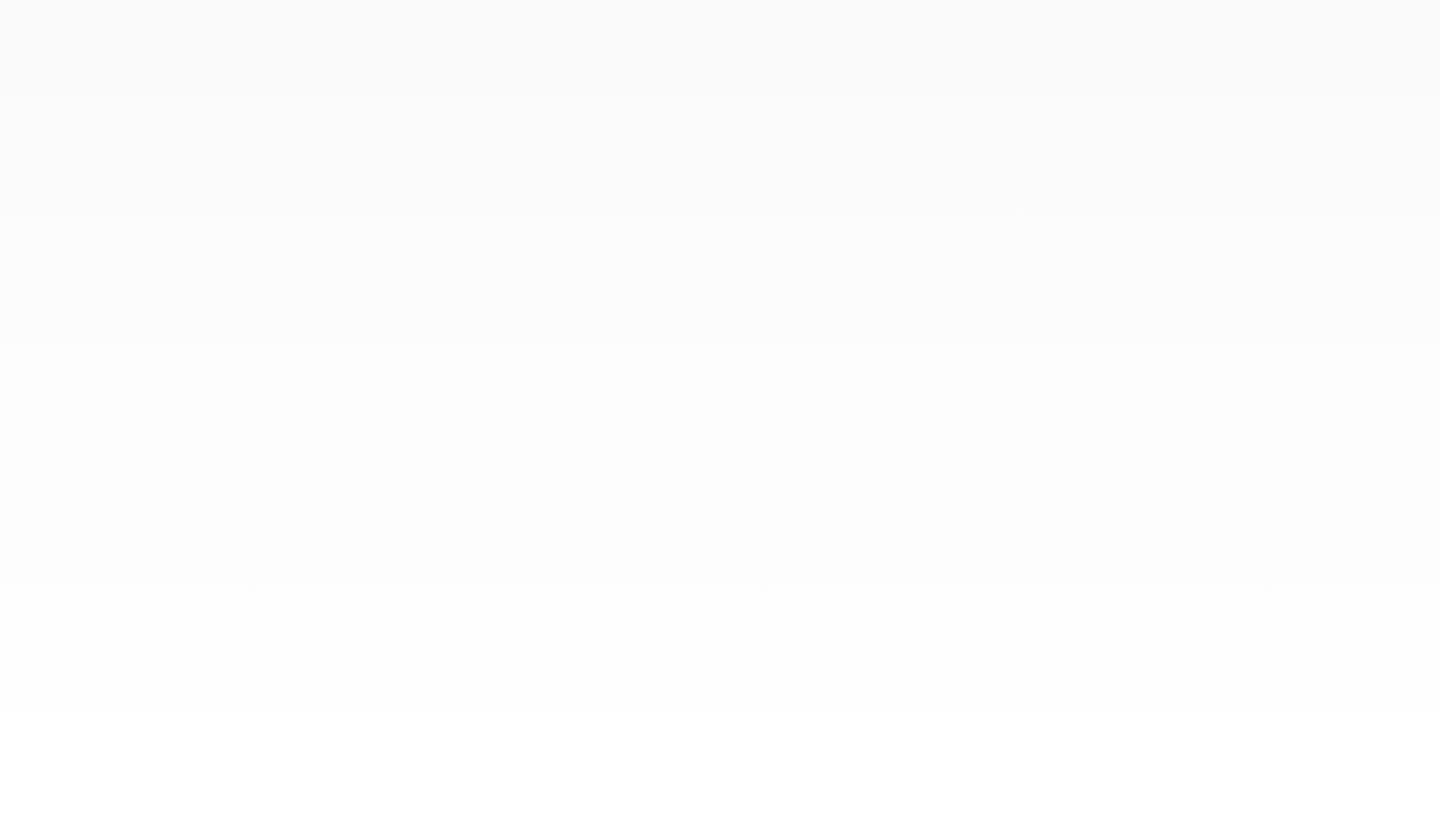 scroll, scrollTop: 0, scrollLeft: 0, axis: both 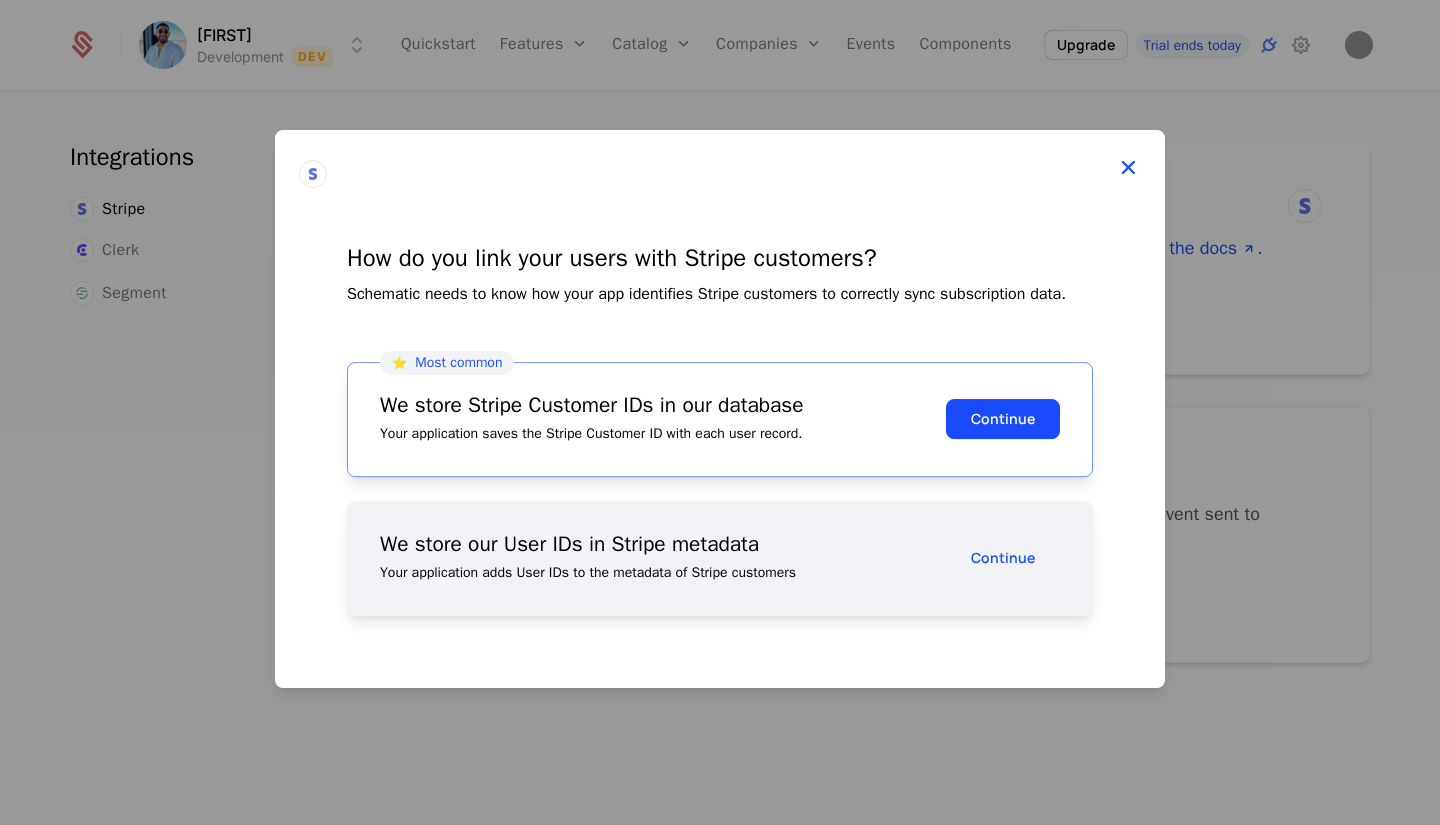 click at bounding box center (1128, 167) 